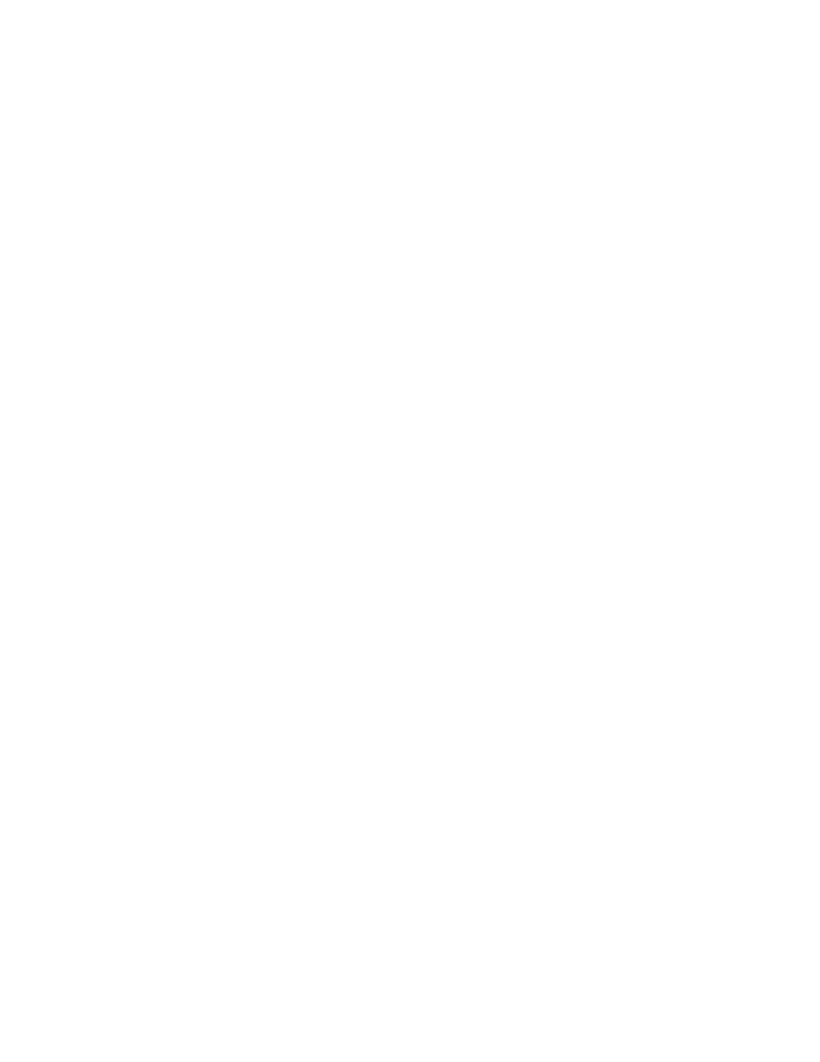 scroll, scrollTop: 0, scrollLeft: 0, axis: both 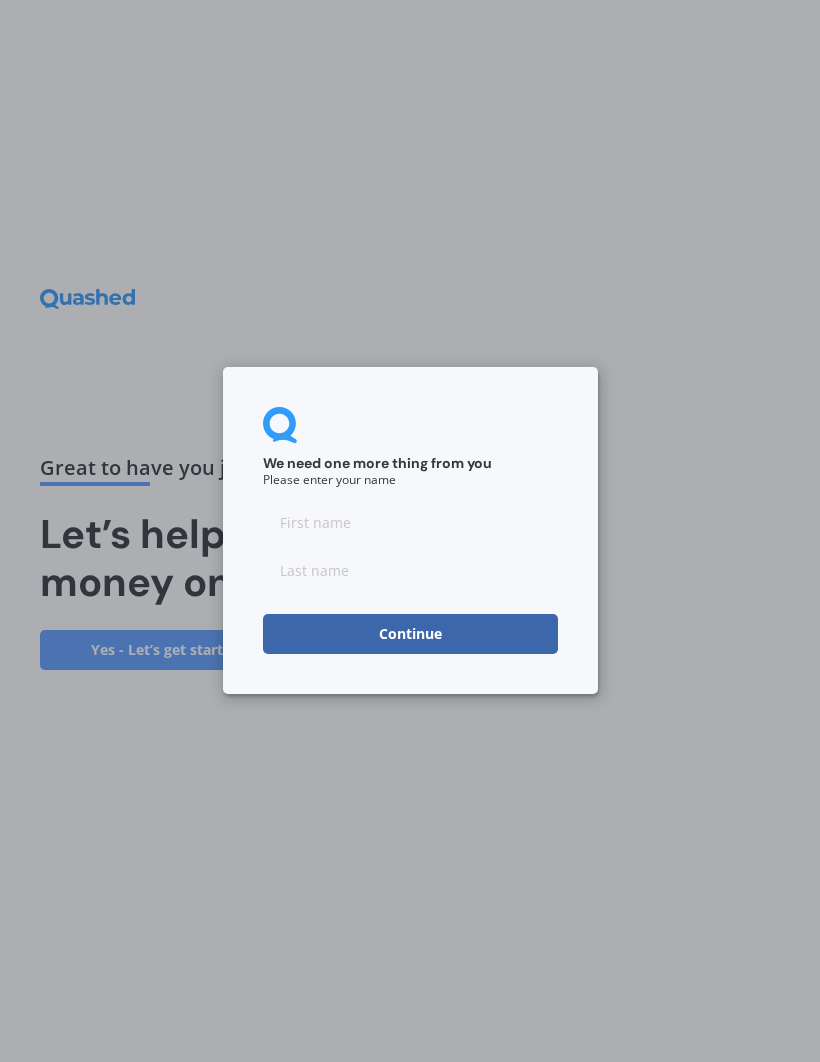 click at bounding box center [410, 523] 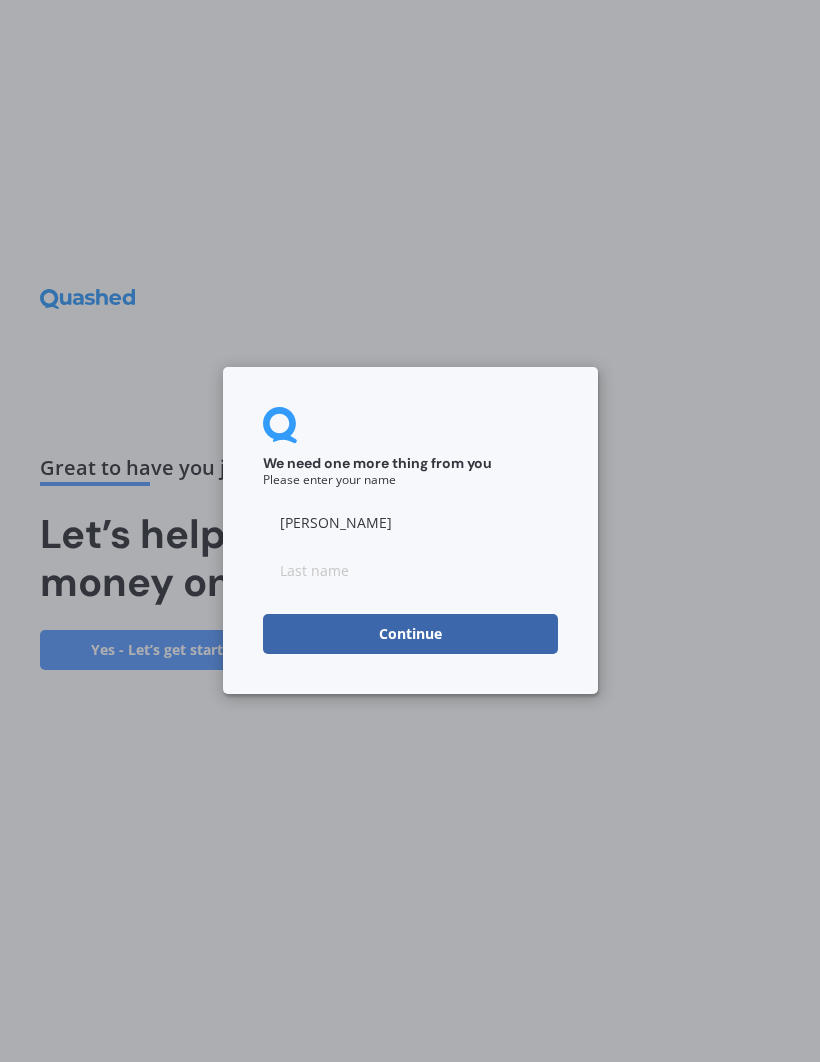 type on "Giles" 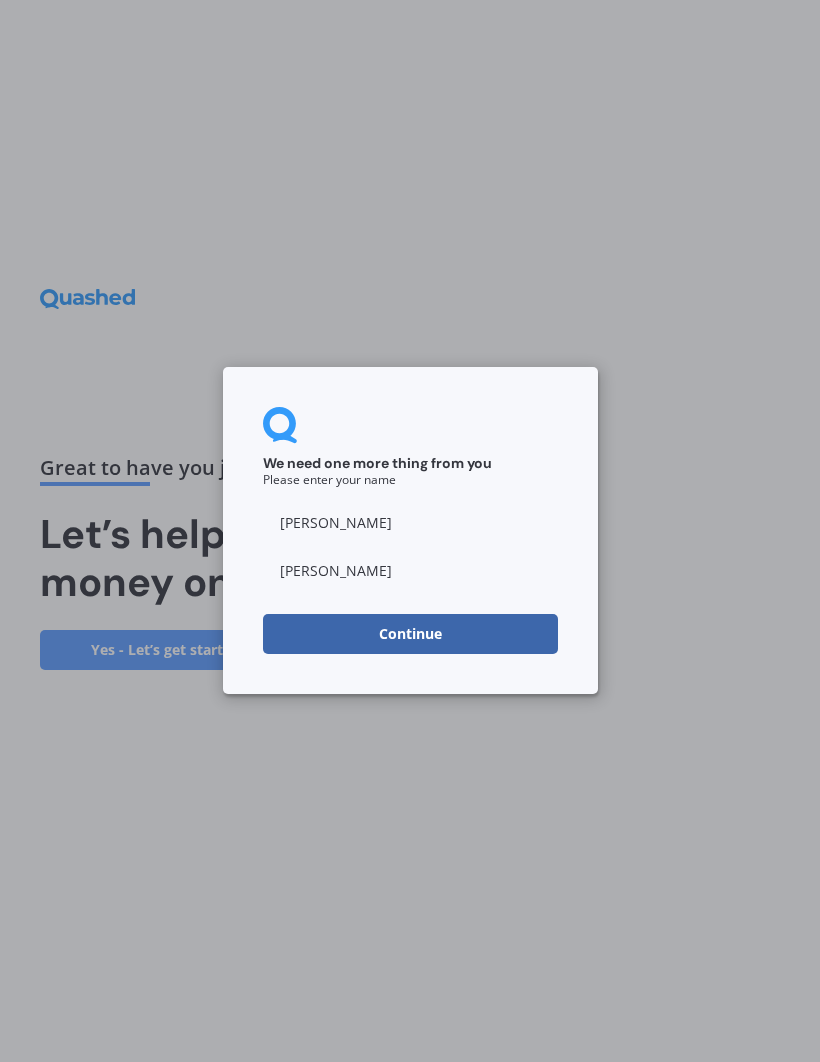 type on "Learman" 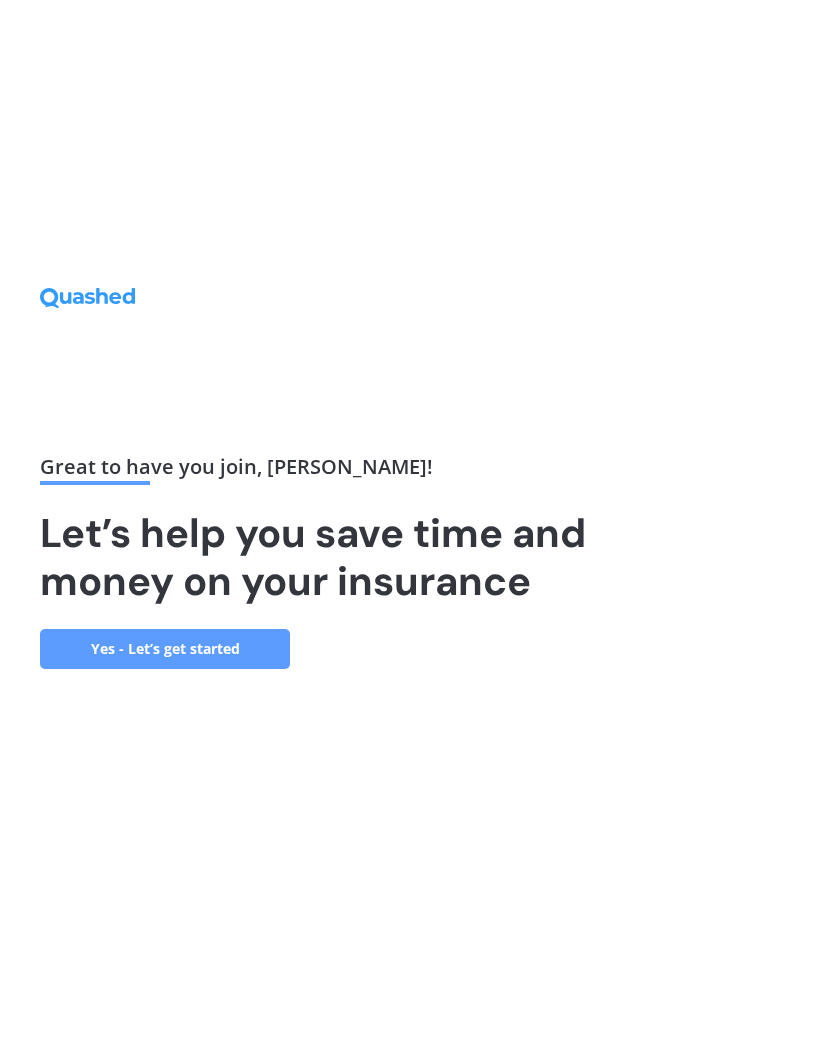 scroll, scrollTop: 69, scrollLeft: 0, axis: vertical 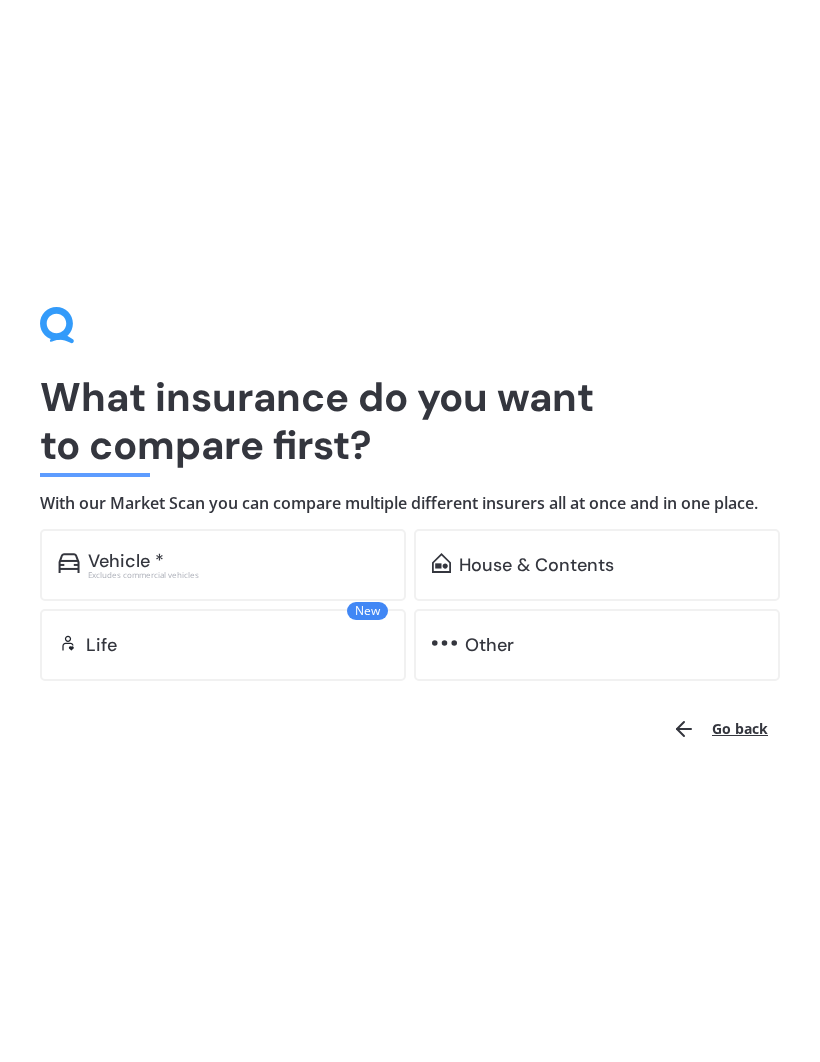 click on "Vehicle *" at bounding box center [238, 562] 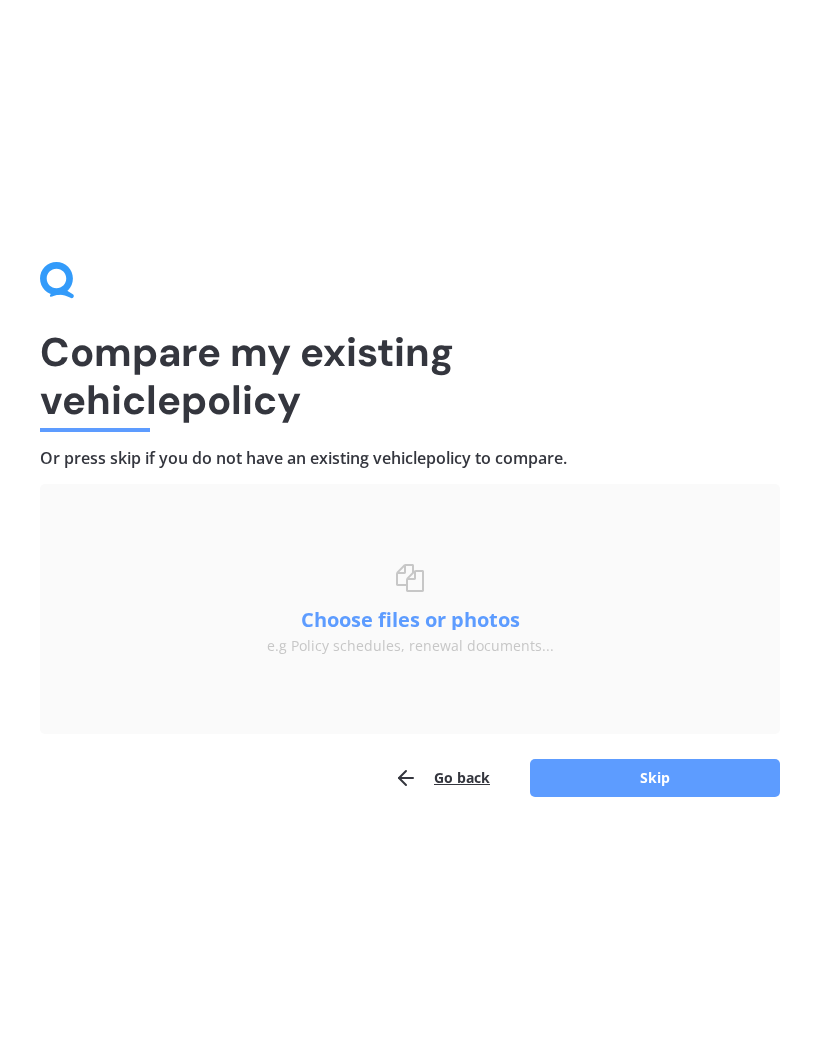 click on "Skip" at bounding box center [655, 779] 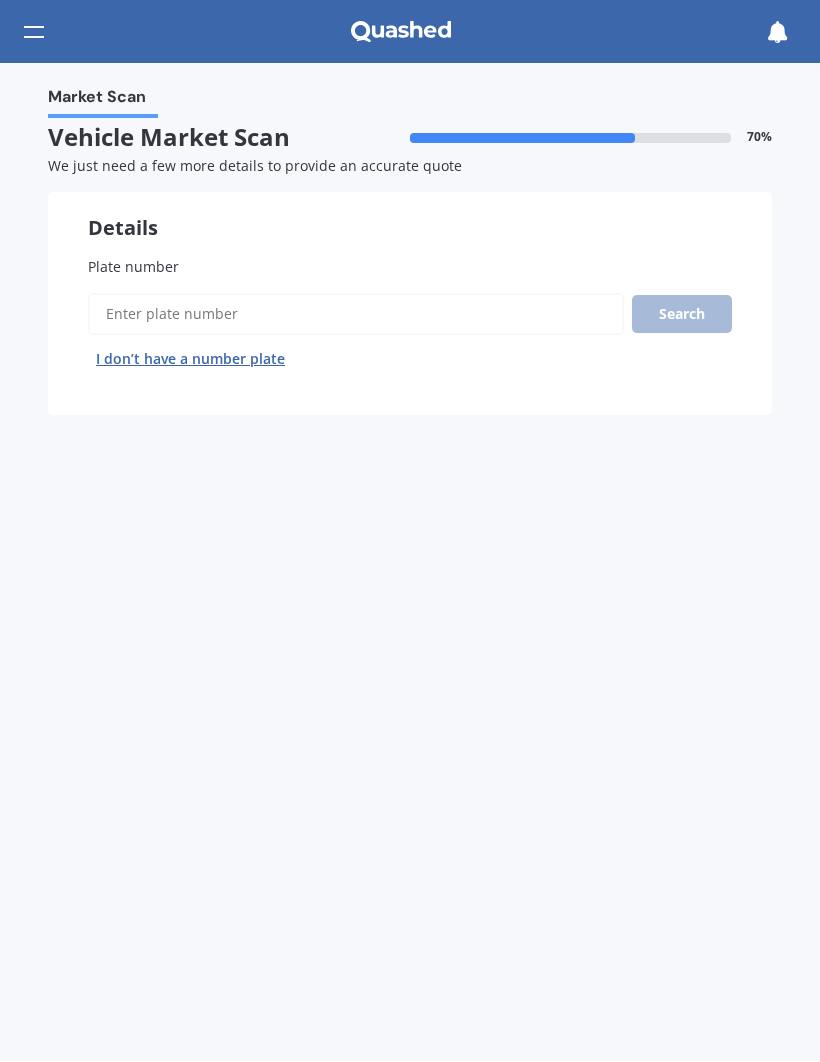click on "Plate number" at bounding box center [356, 315] 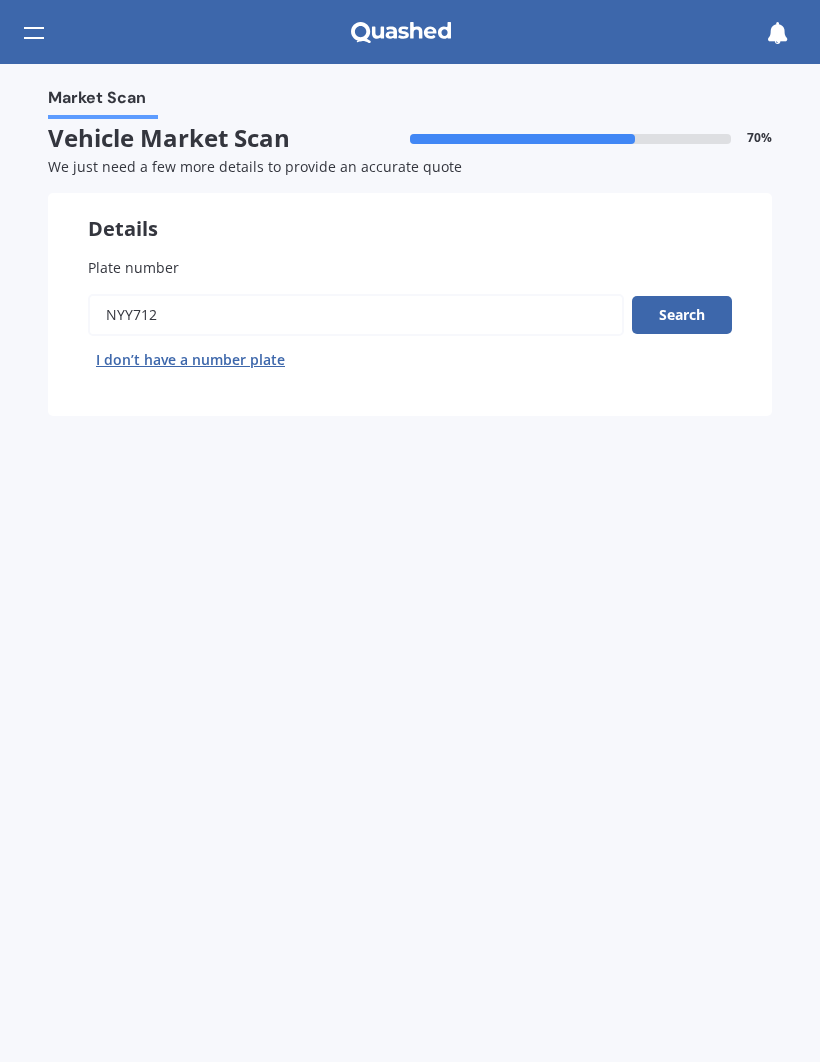 type on "Nyy712" 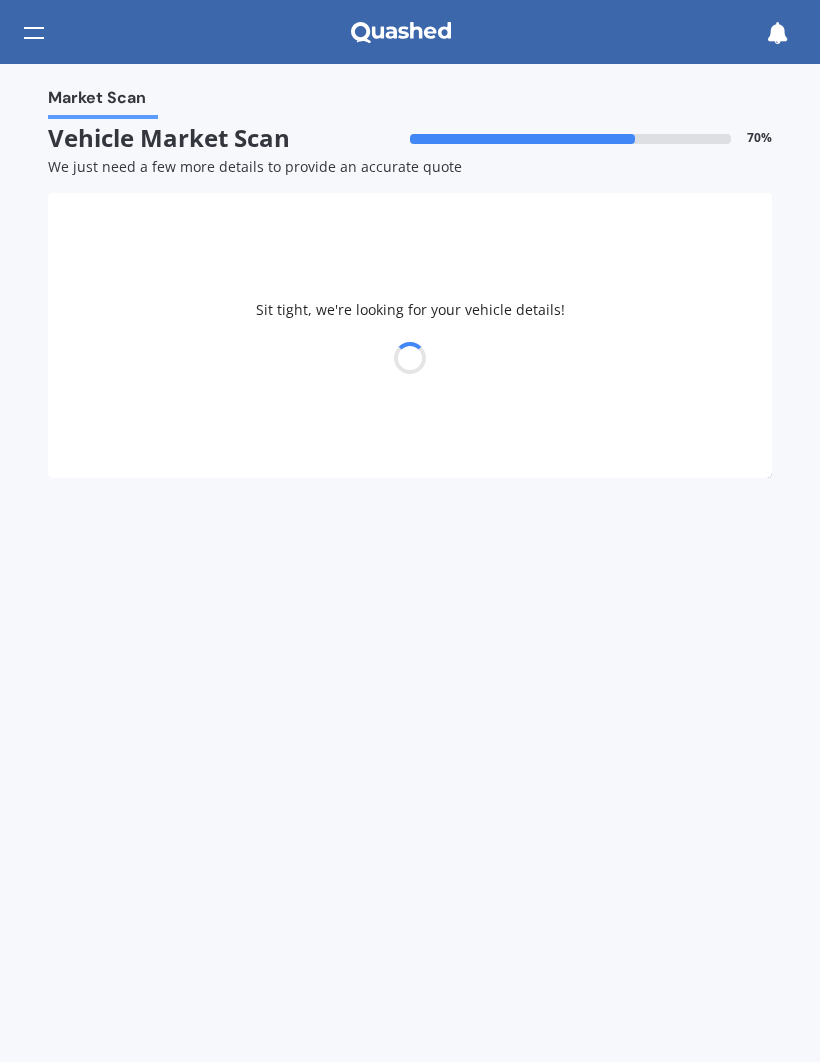 select on "SUBARU" 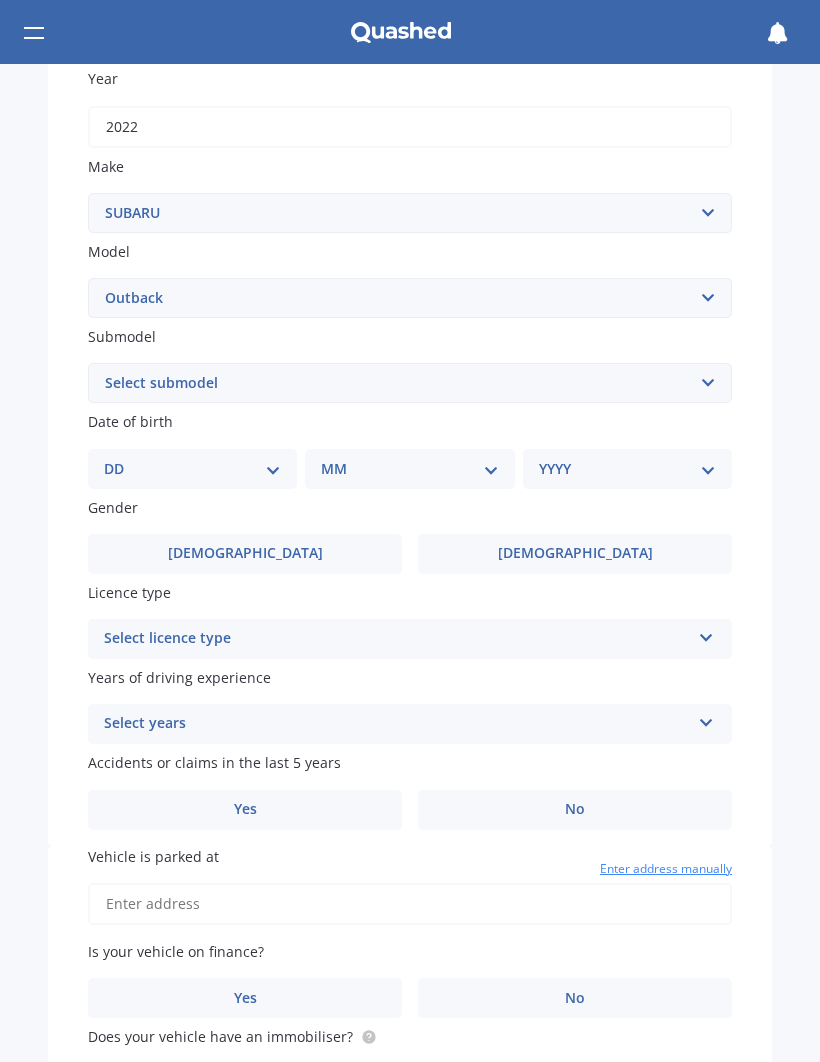 scroll, scrollTop: 312, scrollLeft: 0, axis: vertical 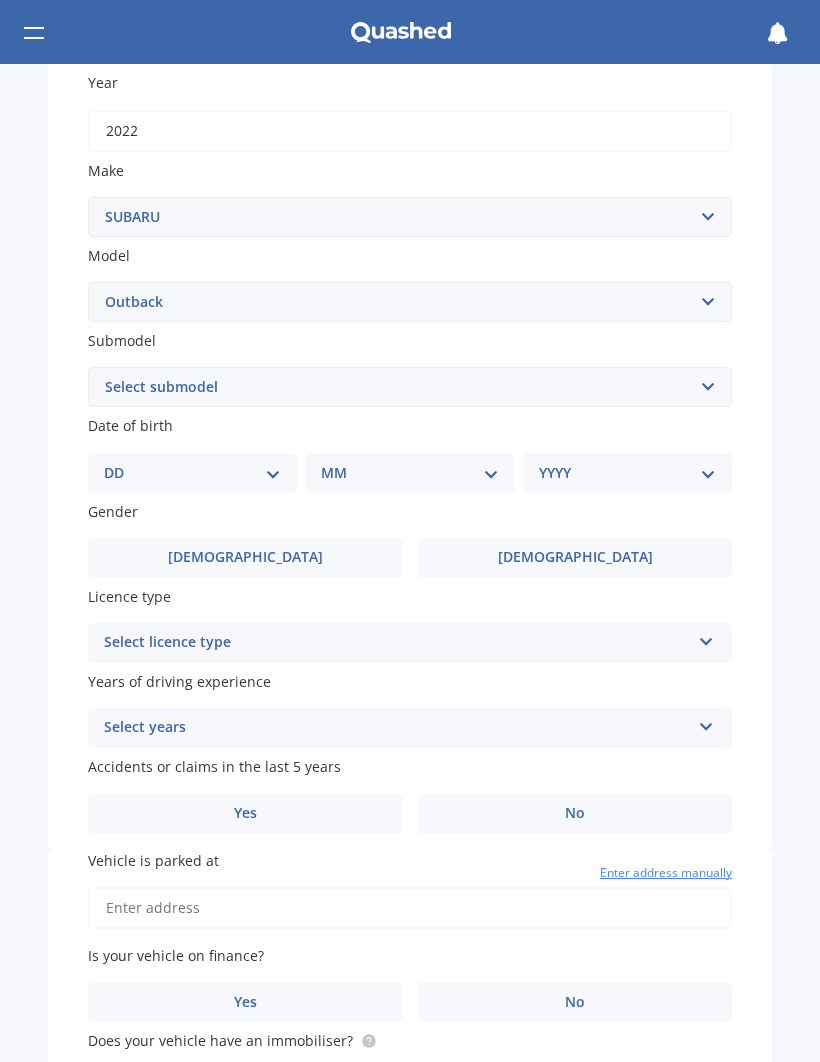 click on "Select submodel 2.0 Diesel 2.0 Diesel turbo 2.0D premium 2.5 2.5i 2.5i Luxury 2.5i premium 2.5i Sport 3.0R 3.0R Ltd 3.6 3.6R premium Legacy World Premier Edition" at bounding box center (410, 387) 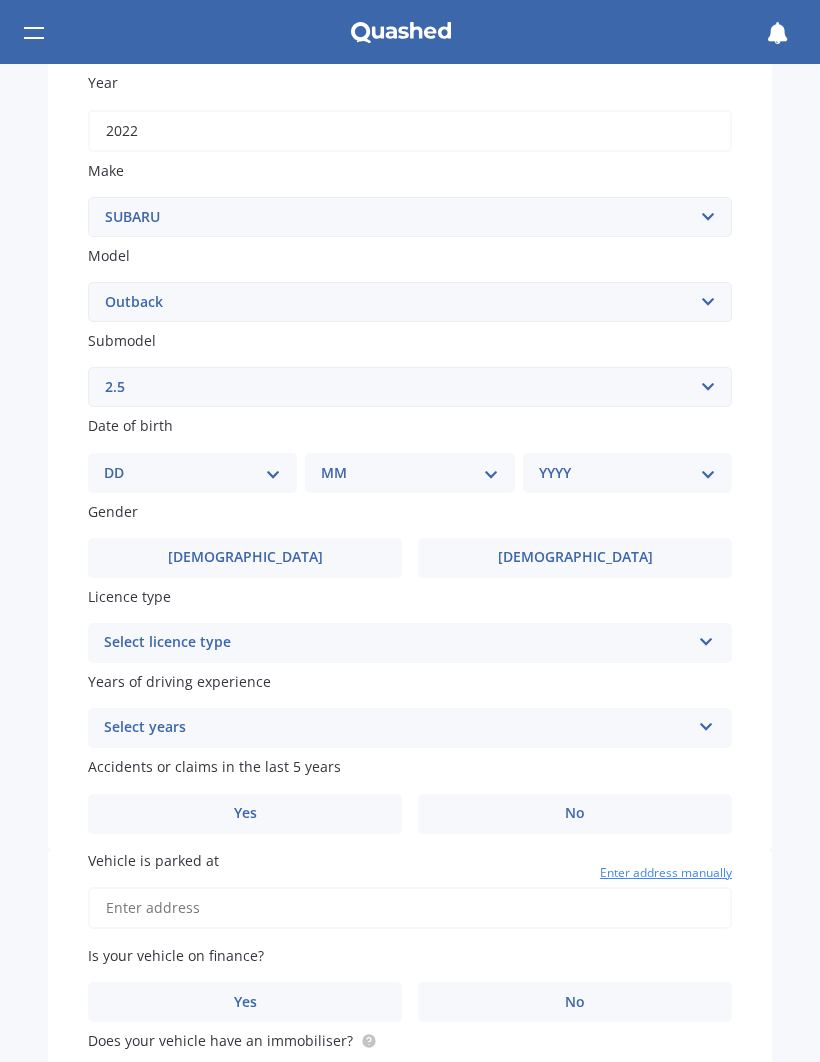 click on "DD 01 02 03 04 05 06 07 08 09 10 11 12 13 14 15 16 17 18 19 20 21 22 23 24 25 26 27 28 29 30 31" at bounding box center (192, 473) 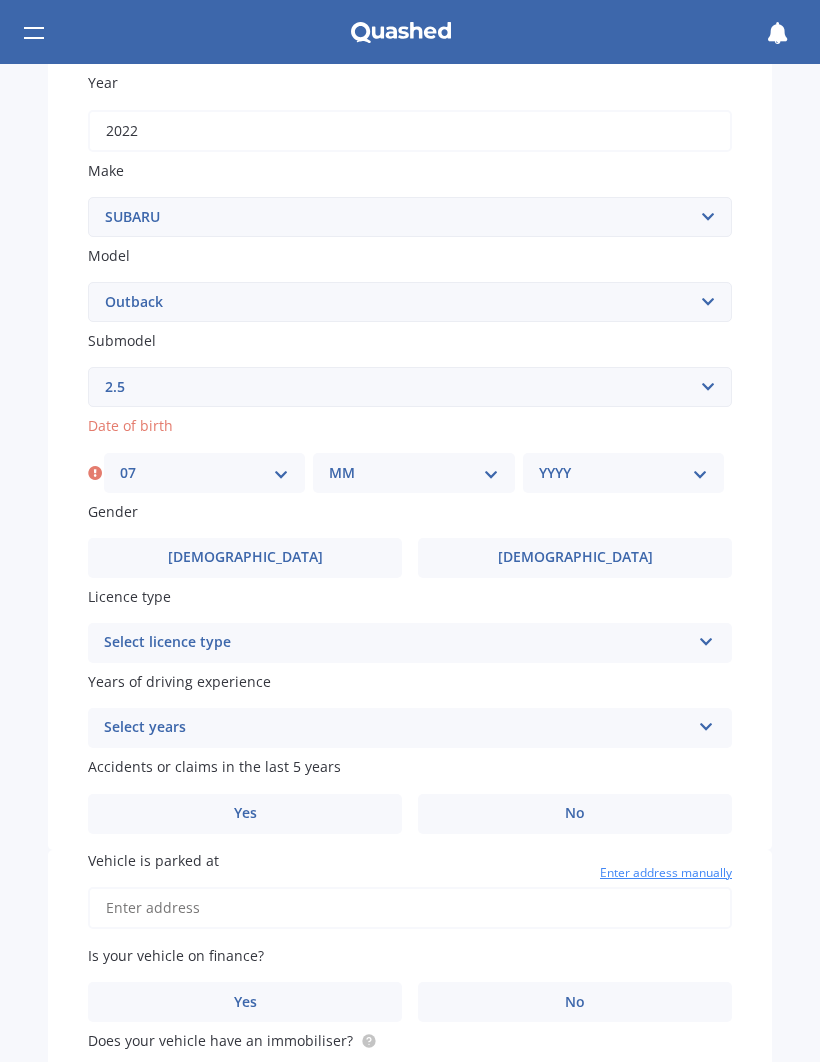click on "MM 01 02 03 04 05 06 07 08 09 10 11 12" at bounding box center (413, 473) 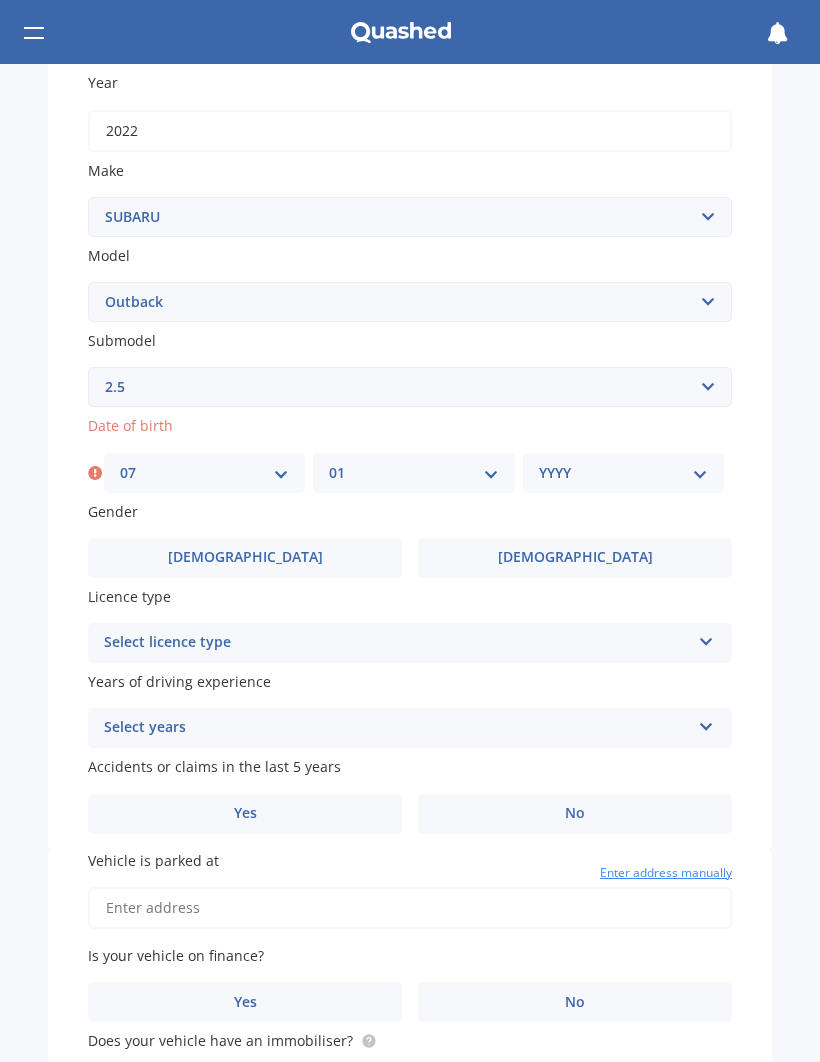 click on "YYYY 2025 2024 2023 2022 2021 2020 2019 2018 2017 2016 2015 2014 2013 2012 2011 2010 2009 2008 2007 2006 2005 2004 2003 2002 2001 2000 1999 1998 1997 1996 1995 1994 1993 1992 1991 1990 1989 1988 1987 1986 1985 1984 1983 1982 1981 1980 1979 1978 1977 1976 1975 1974 1973 1972 1971 1970 1969 1968 1967 1966 1965 1964 1963 1962 1961 1960 1959 1958 1957 1956 1955 1954 1953 1952 1951 1950 1949 1948 1947 1946 1945 1944 1943 1942 1941 1940 1939 1938 1937 1936 1935 1934 1933 1932 1931 1930 1929 1928 1927 1926" at bounding box center (623, 473) 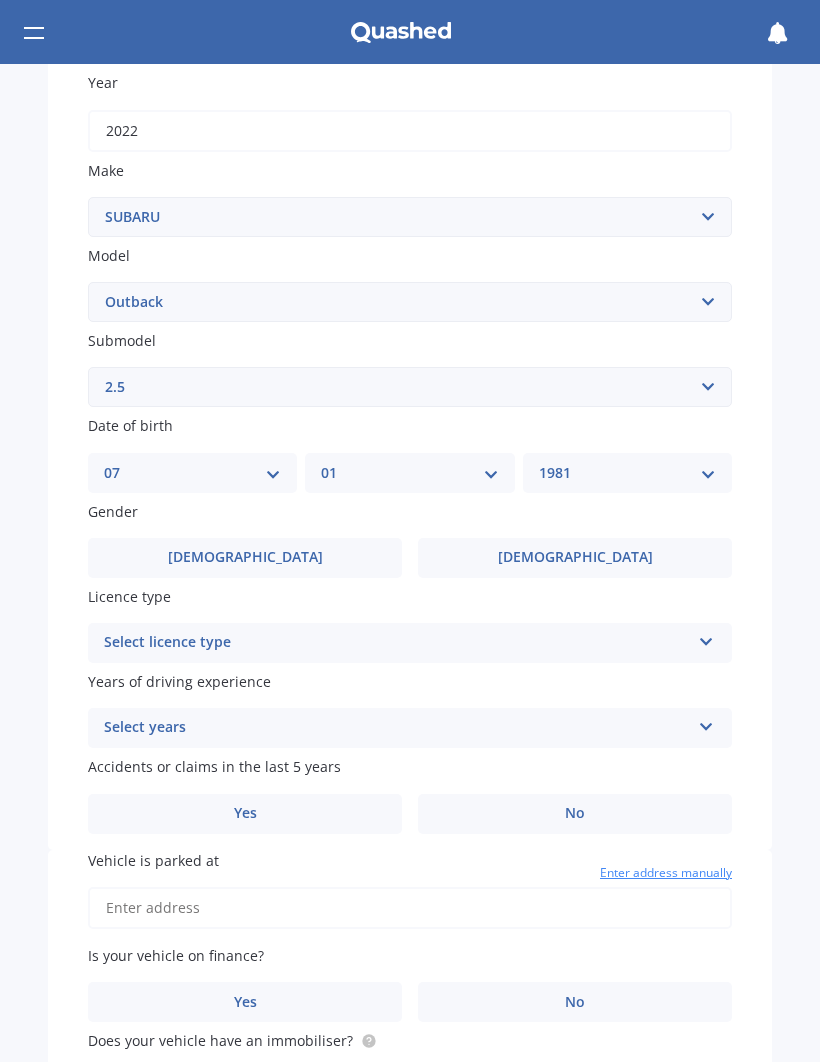 click on "Select licence type" at bounding box center [397, 643] 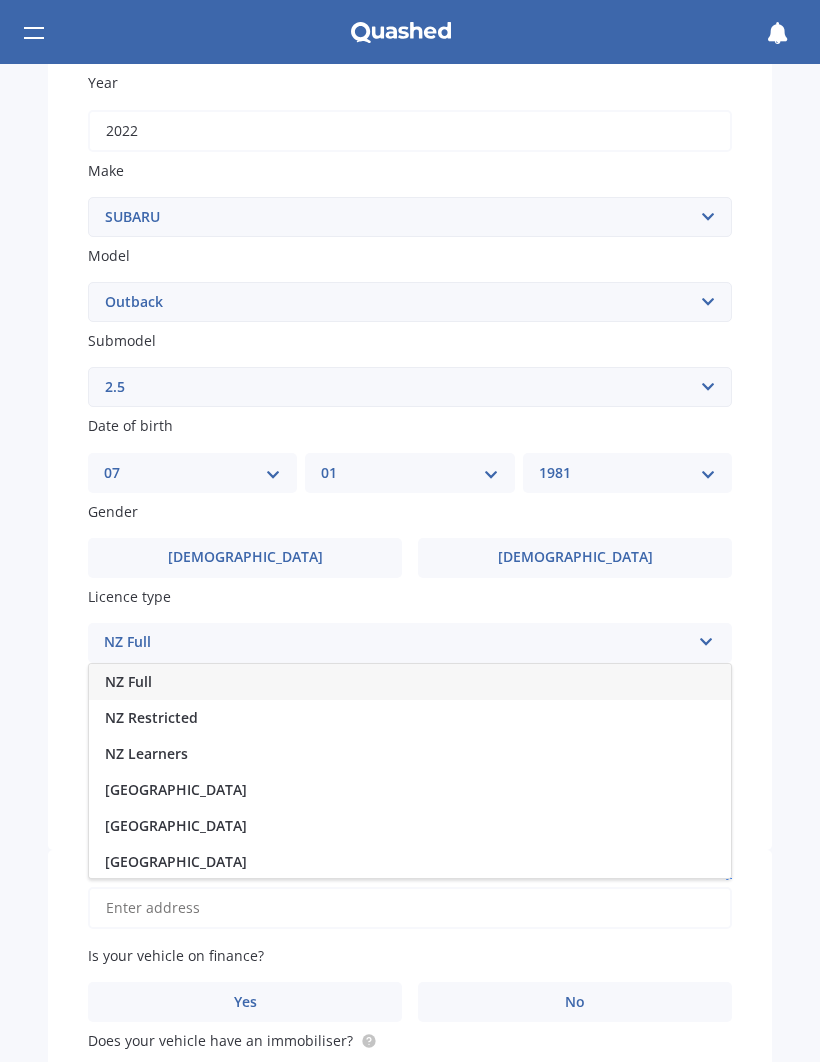click on "NZ Full" at bounding box center [410, 682] 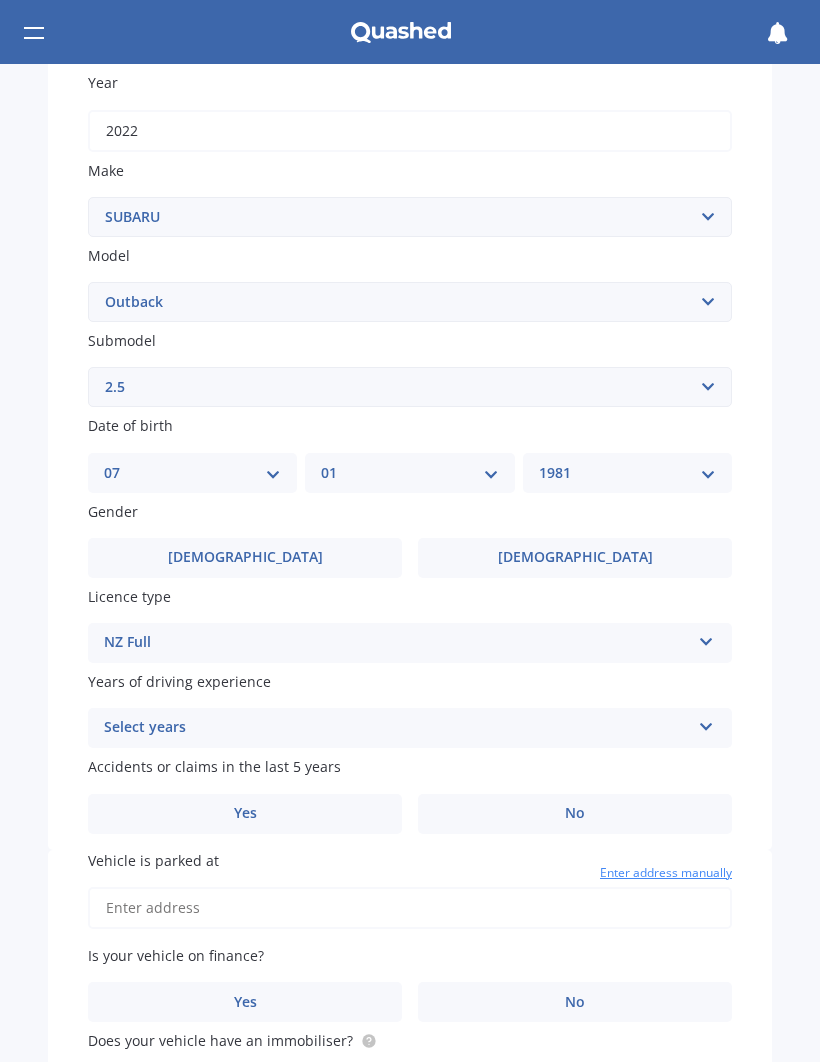 click on "Select years" at bounding box center [397, 728] 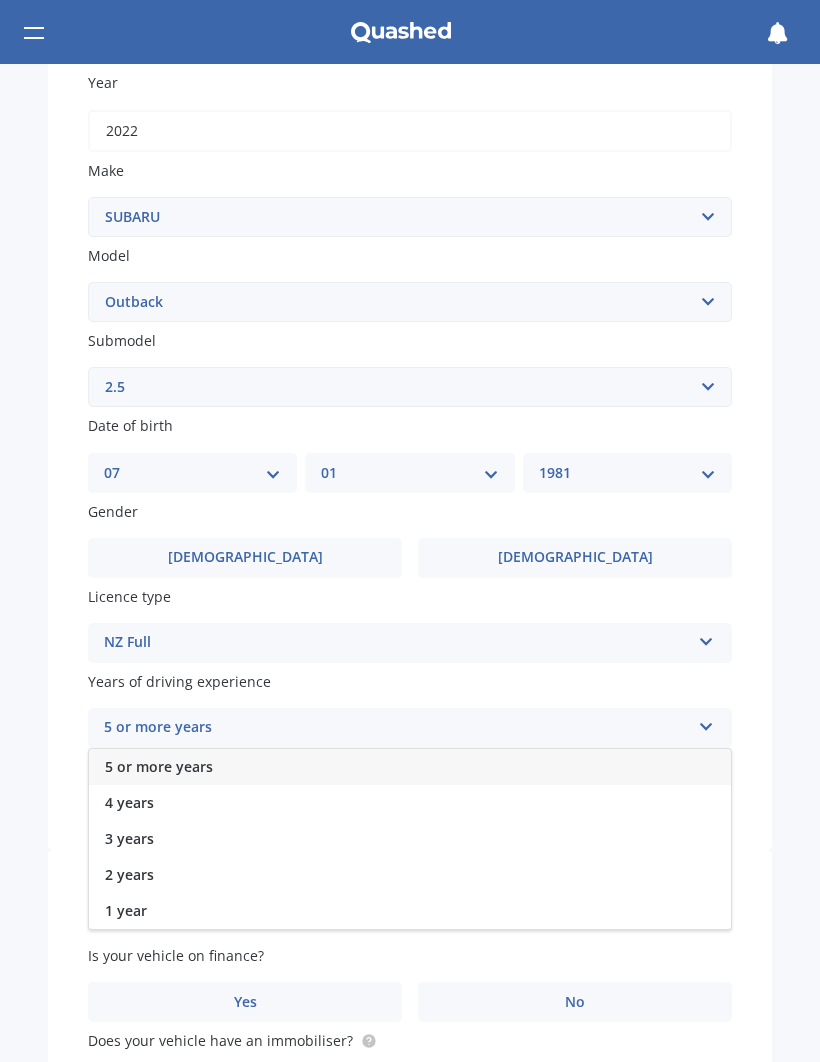 click on "5 or more years" at bounding box center [410, 767] 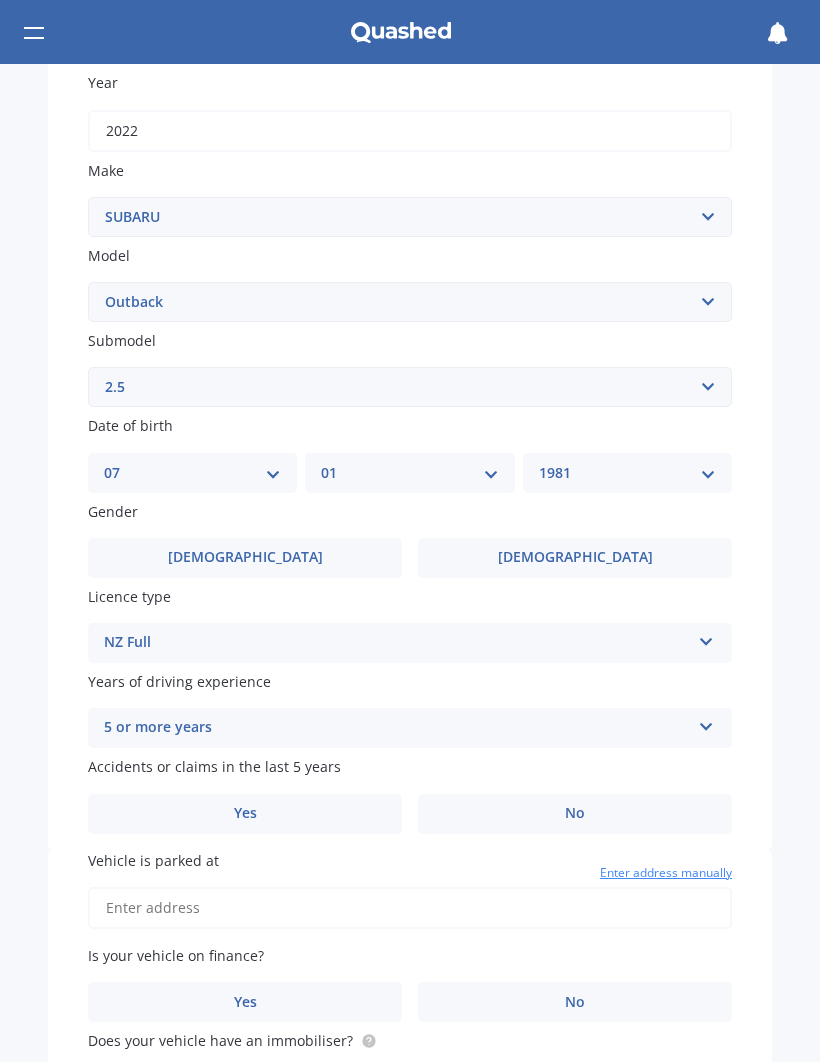 click on "Yes" at bounding box center (245, 813) 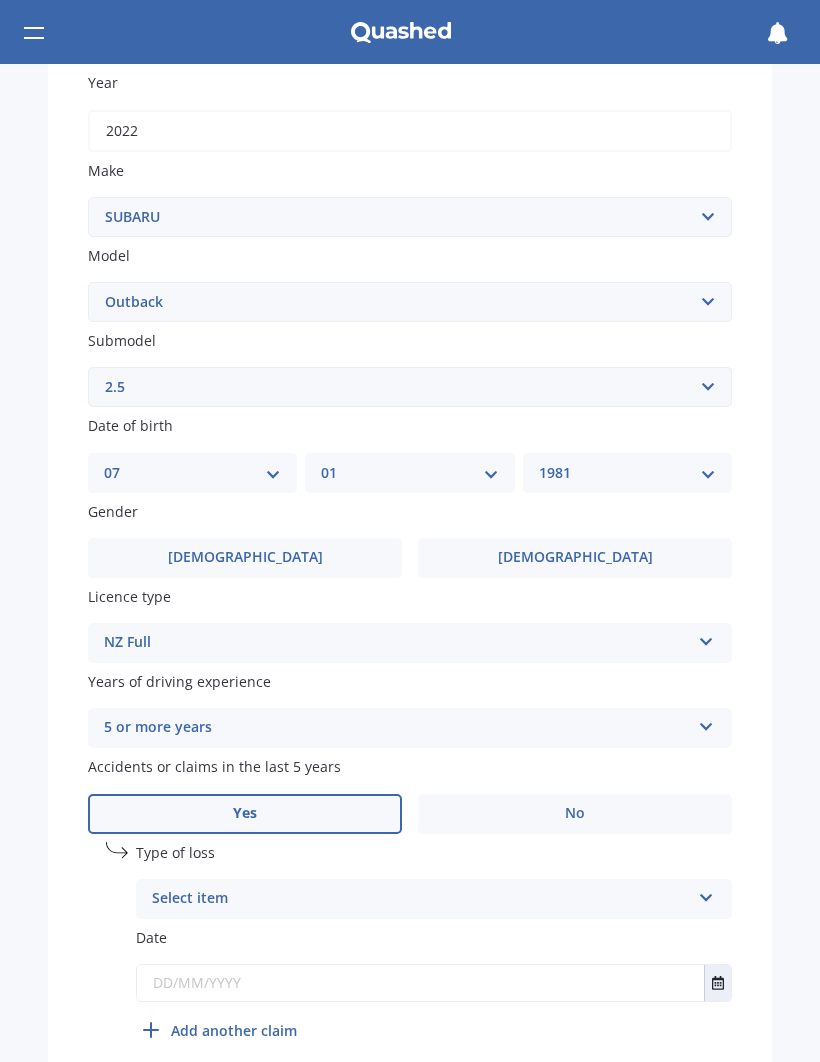 click on "Select item" at bounding box center (421, 899) 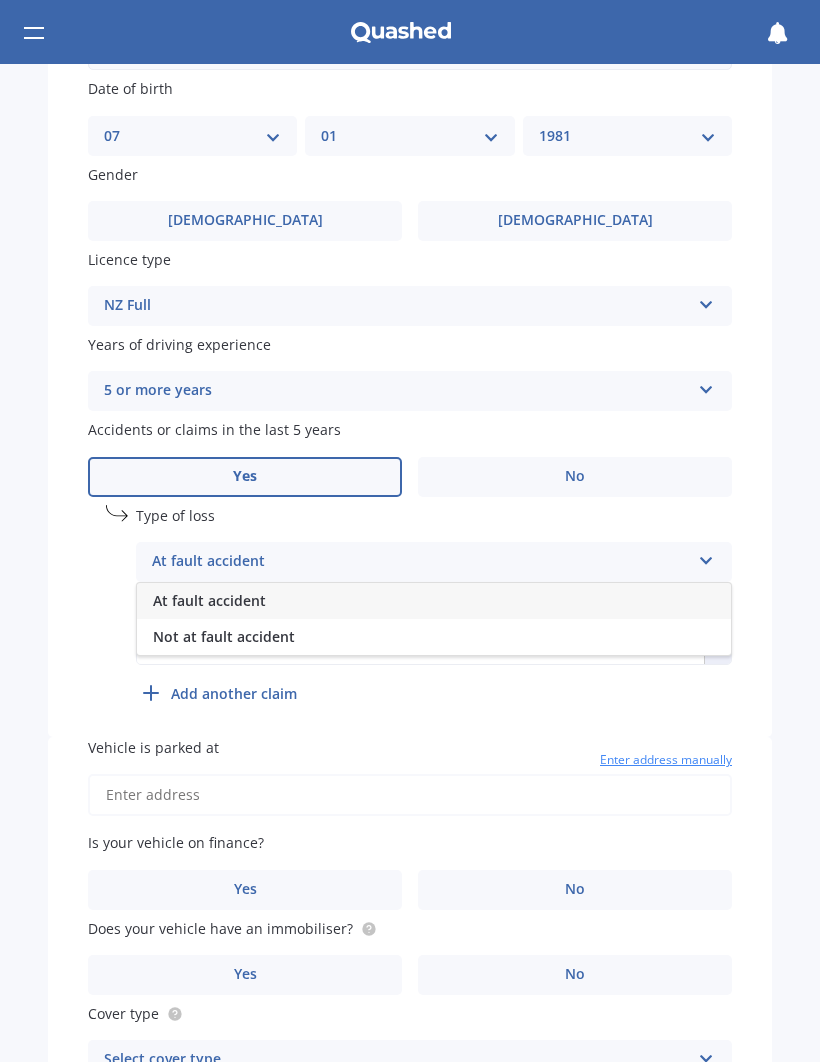 scroll, scrollTop: 650, scrollLeft: 0, axis: vertical 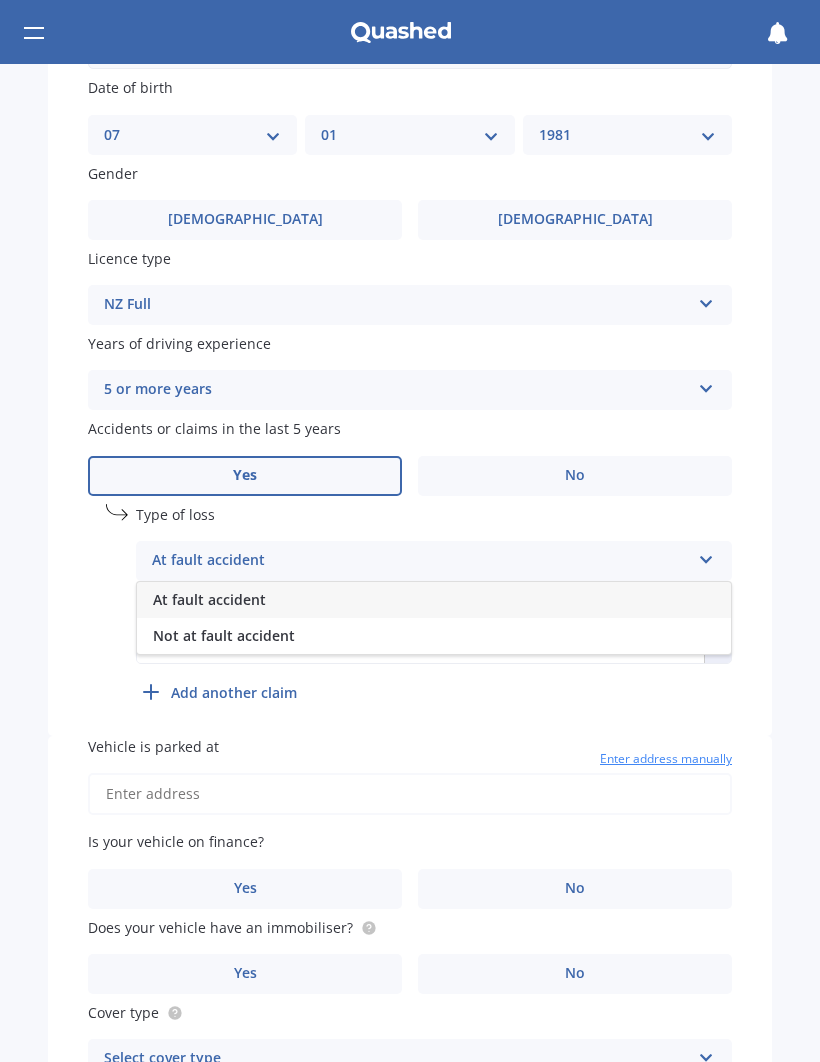 click on "Plate number Search I don’t have a number plate Year 2022 Make Select make AC ALFA ROMEO ASTON MARTIN AUDI AUSTIN BEDFORD Bentley BMW BYD CADILLAC CAN-AM CHERY CHEVROLET CHRYSLER Citroen CRUISEAIR CUPRA DAEWOO DAIHATSU DAIMLER DAMON DIAHATSU DODGE EXOCET FACTORY FIVE FERRARI FIAT Fiord FLEETWOOD FORD FOTON FRASER GEELY GENESIS GEORGIE BOY GMC GREAT WALL GWM HAVAL HILLMAN HINO HOLDEN HOLIDAY RAMBLER HONDA HUMMER HYUNDAI INFINITI ISUZU IVECO JAC JAECOO JAGUAR JEEP KGM KIA LADA LAMBORGHINI LANCIA LANDROVER LDV LEXUS LINCOLN LOTUS LUNAR M.G M.G. MAHINDRA MASERATI MAZDA MCLAREN MERCEDES AMG Mercedes Benz MERCEDES-AMG MERCURY MINI MITSUBISHI MORGAN MORRIS NEWMAR NISSAN OMODA OPEL OXFORD PEUGEOT Plymouth Polestar PONTIAC PORSCHE PROTON RAM Range Rover Rayne RENAULT ROLLS ROYCE ROVER SAAB SATURN SEAT SHELBY SKODA SMART SSANGYONG SUBARU SUZUKI TATA TESLA TIFFIN Toyota TRIUMPH TVR Vauxhall VOLKSWAGEN VOLVO WESTFIELD WINNEBAGO ZX Model Select model BRZ Crosstrek Dex Exiga Forester Impreza Justy Legacy Leone levorg R2" at bounding box center [410, 151] 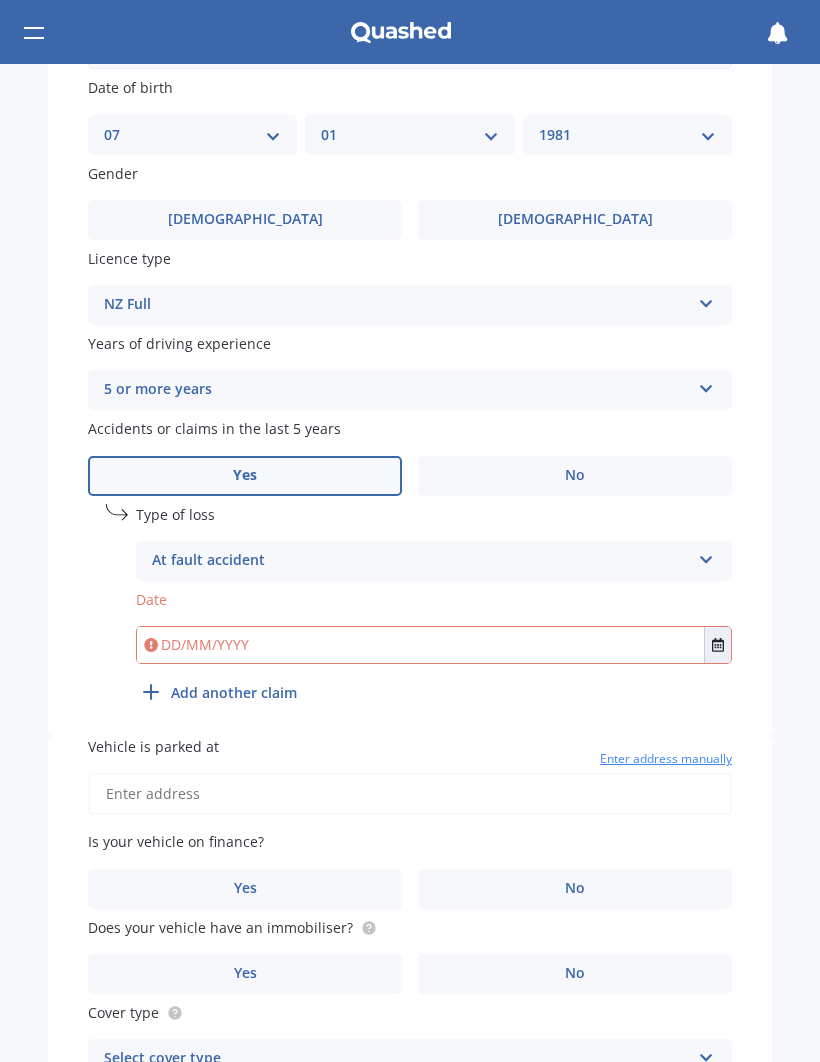 click on "At fault accident" at bounding box center [421, 561] 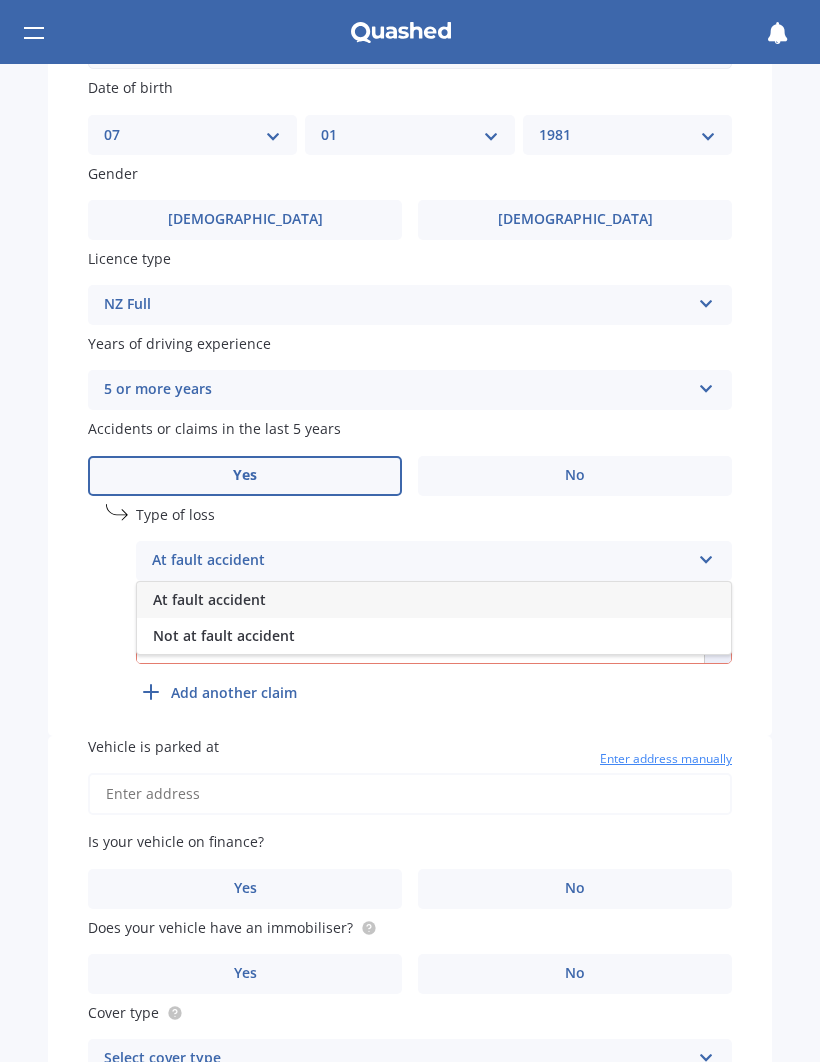 click on "Not at fault accident" at bounding box center (224, 635) 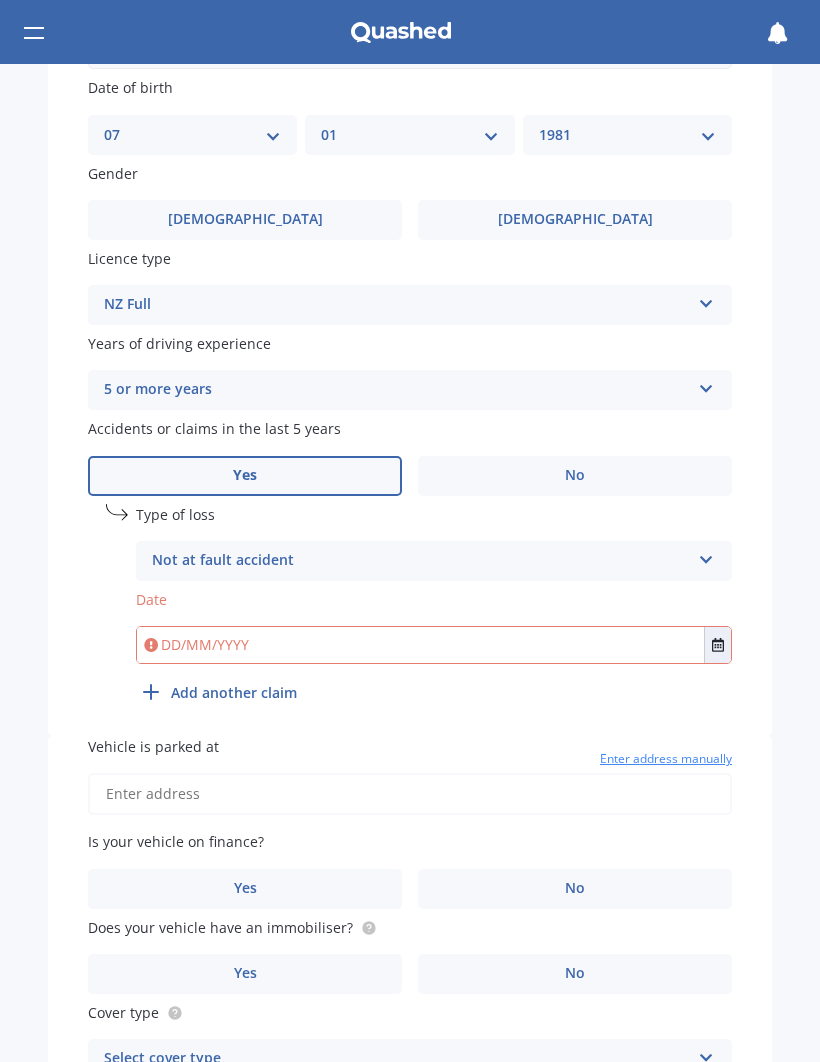 click at bounding box center [420, 645] 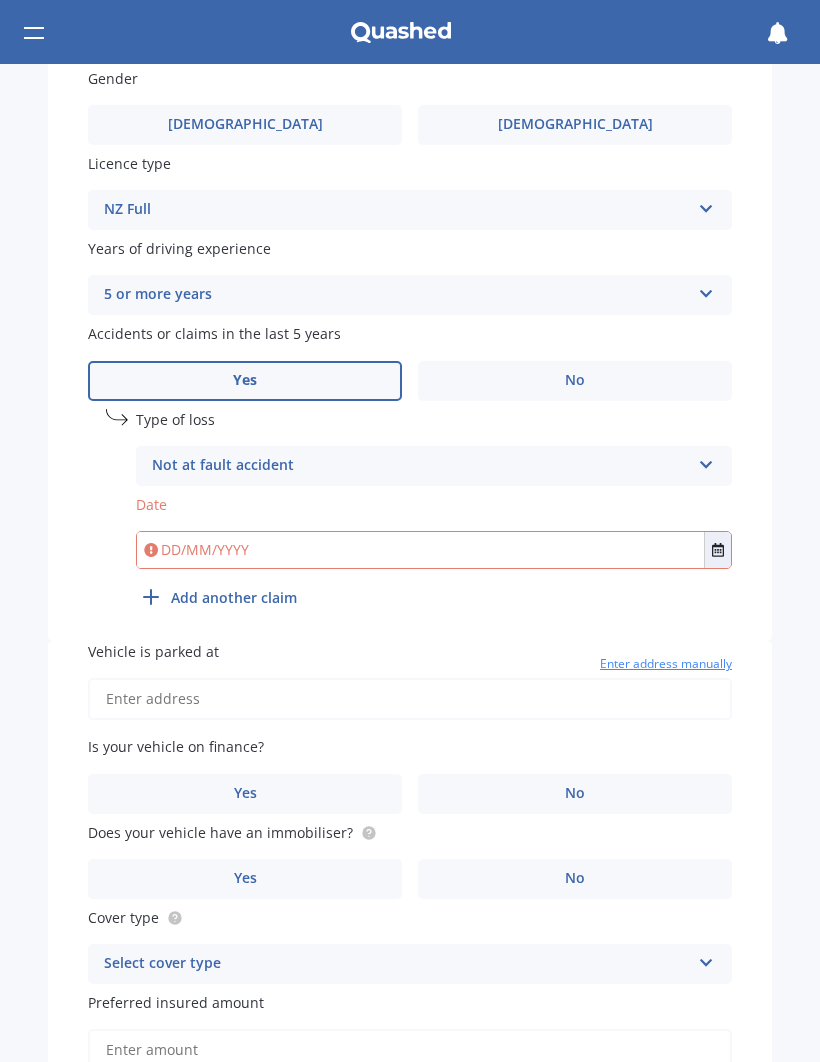 scroll, scrollTop: 746, scrollLeft: 0, axis: vertical 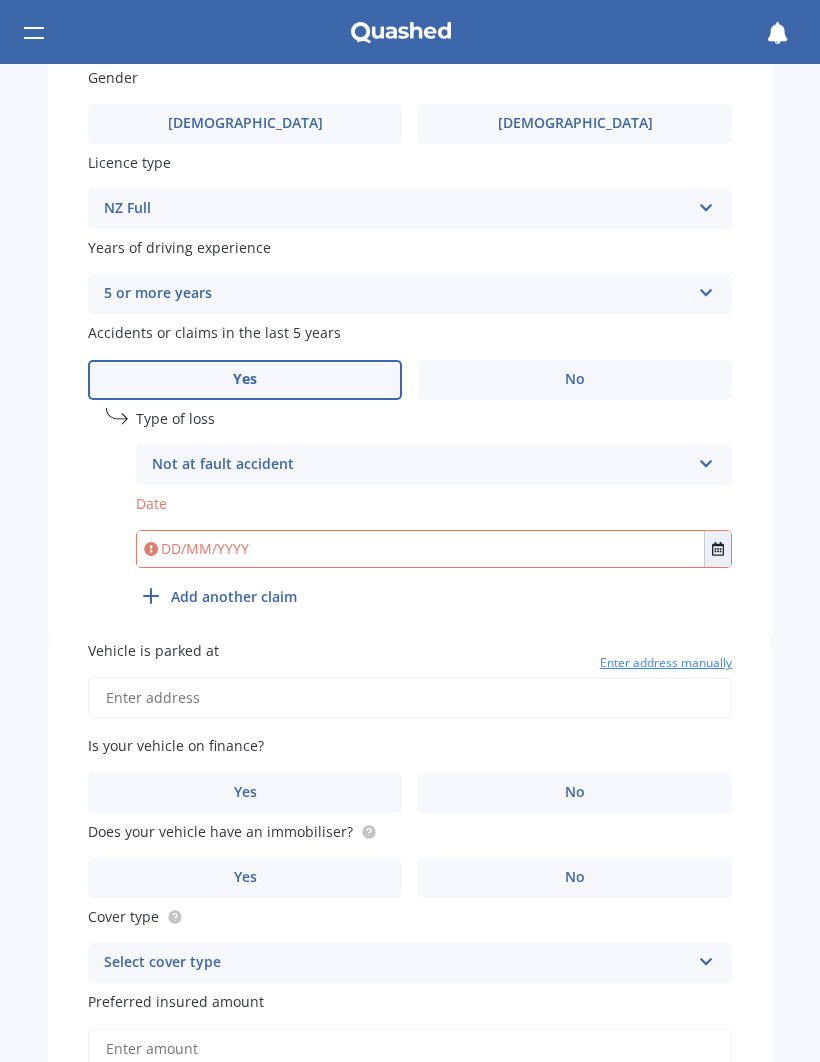 click 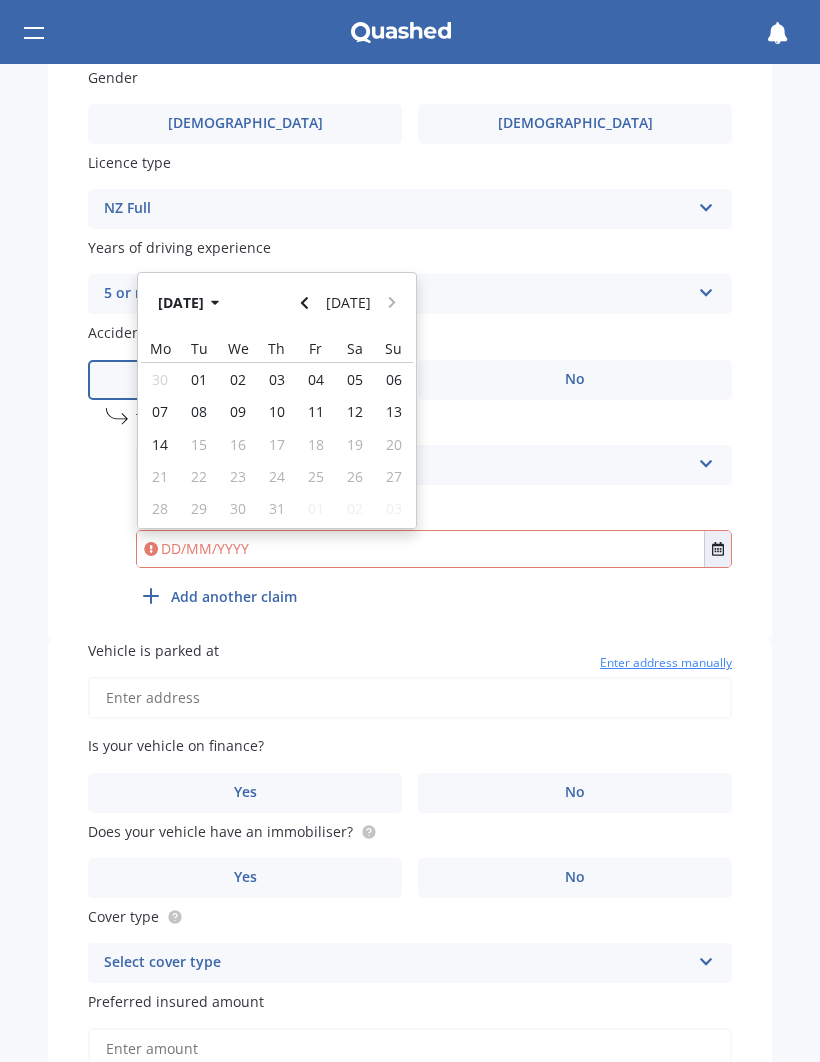 click at bounding box center (305, 303) 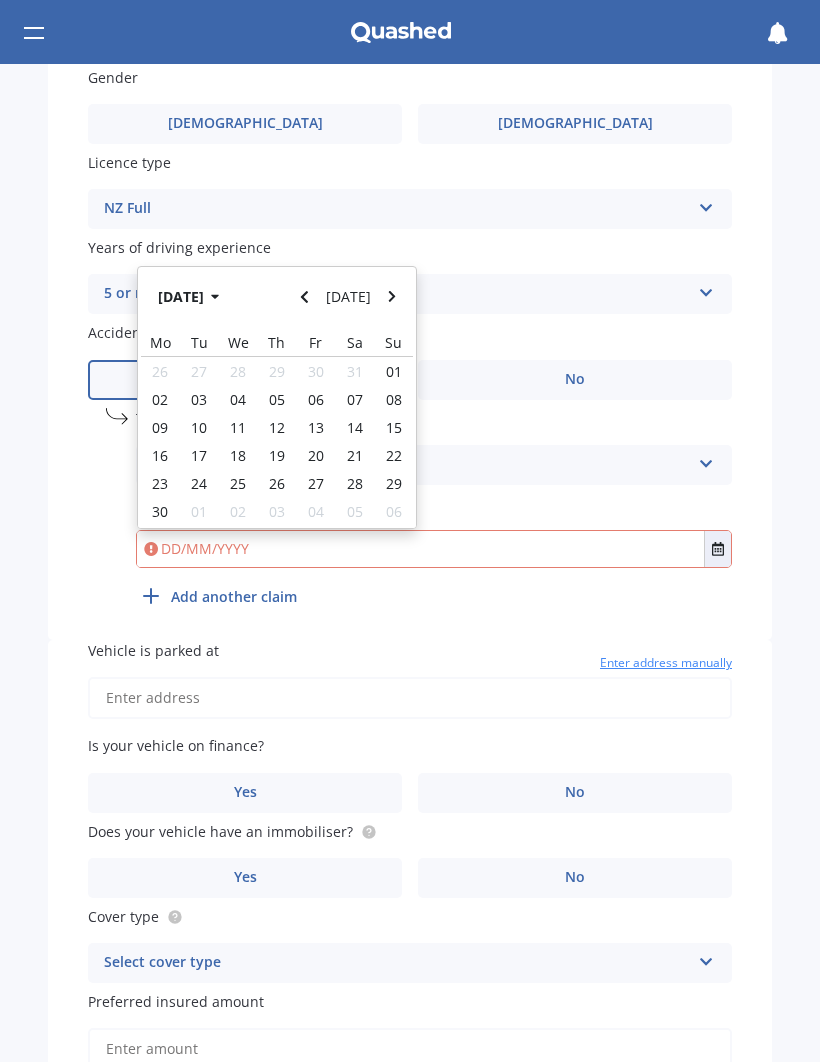 click at bounding box center [305, 297] 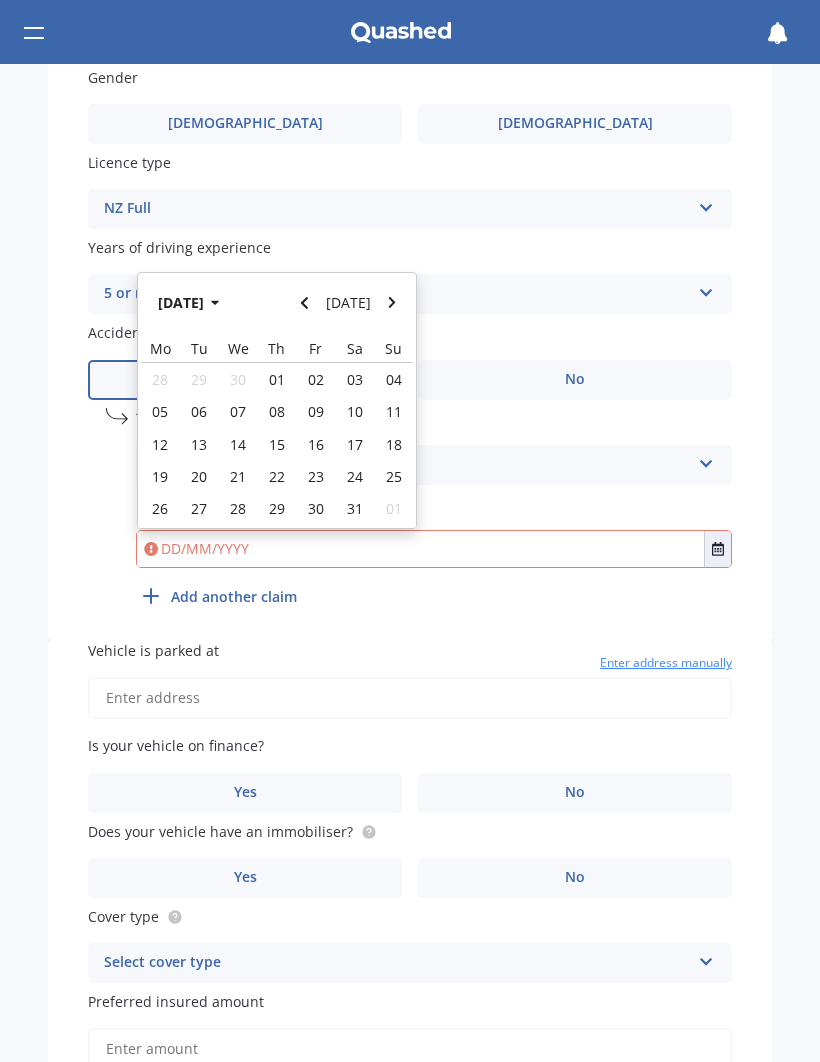 click 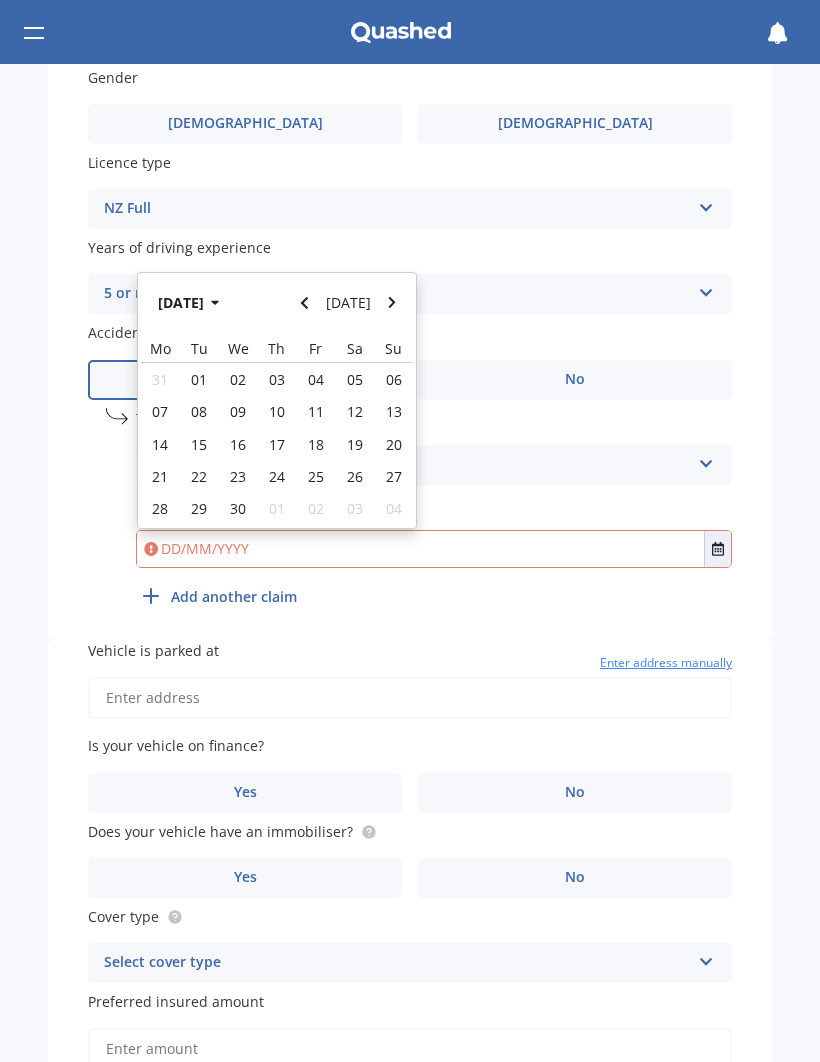click at bounding box center (305, 303) 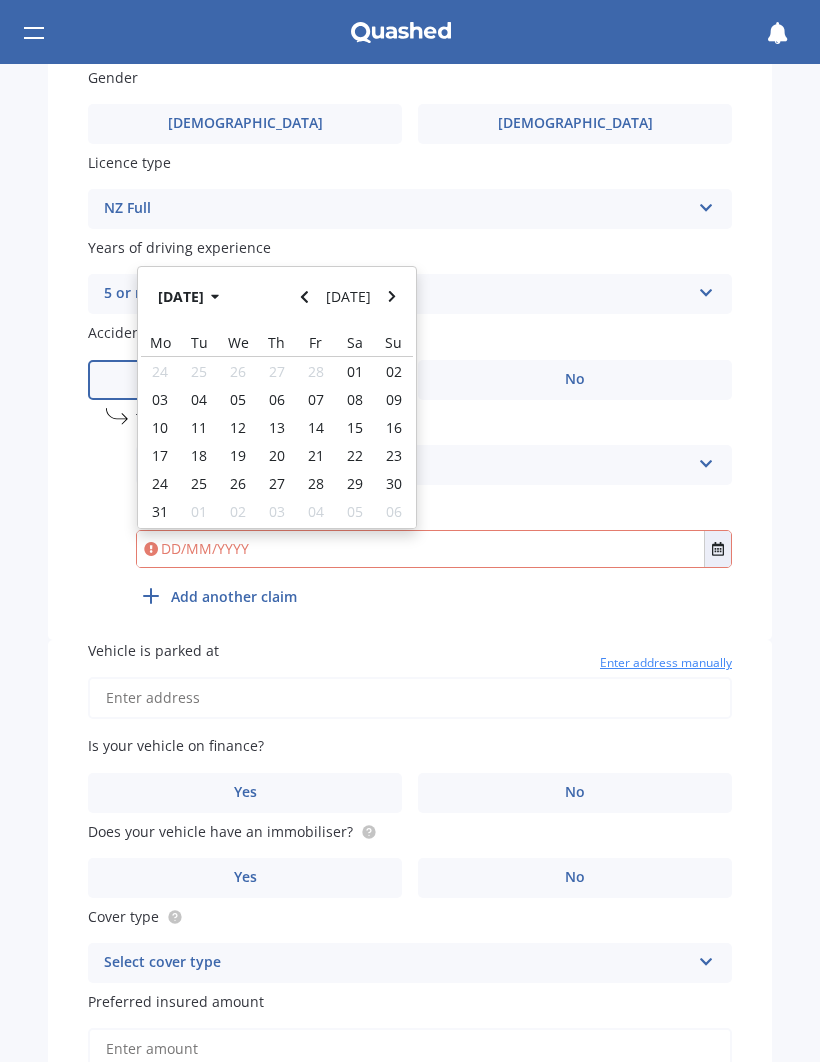 click at bounding box center [305, 297] 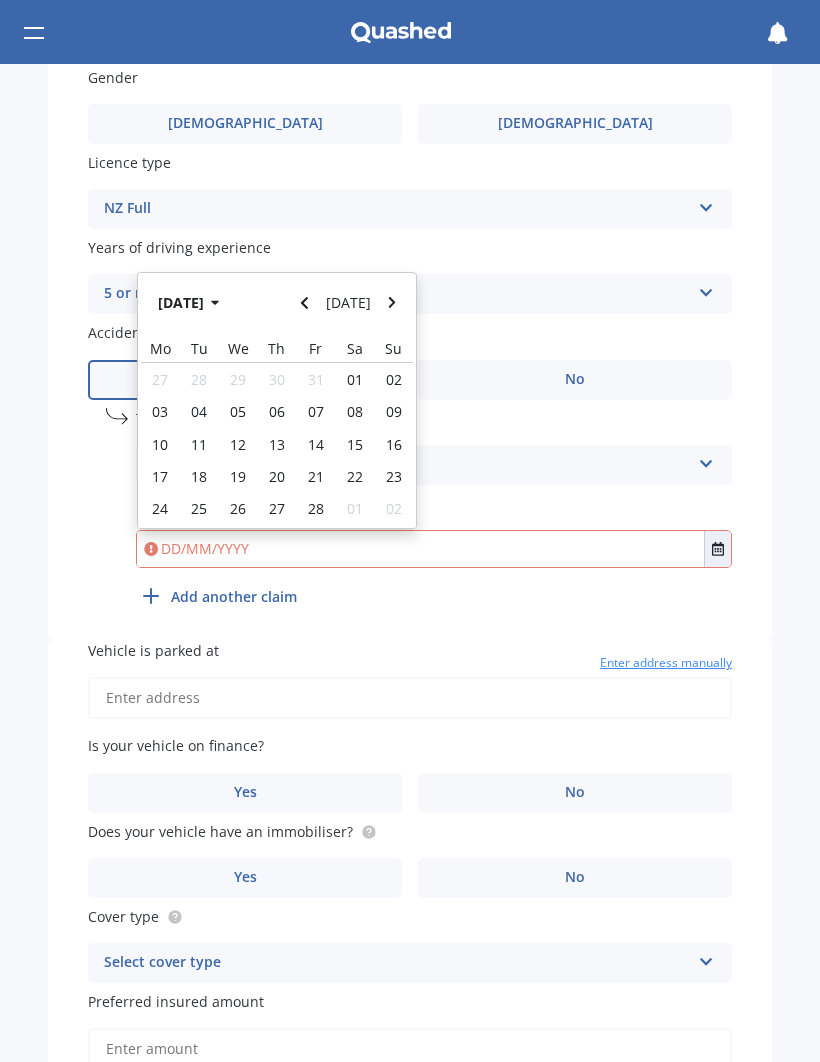 click 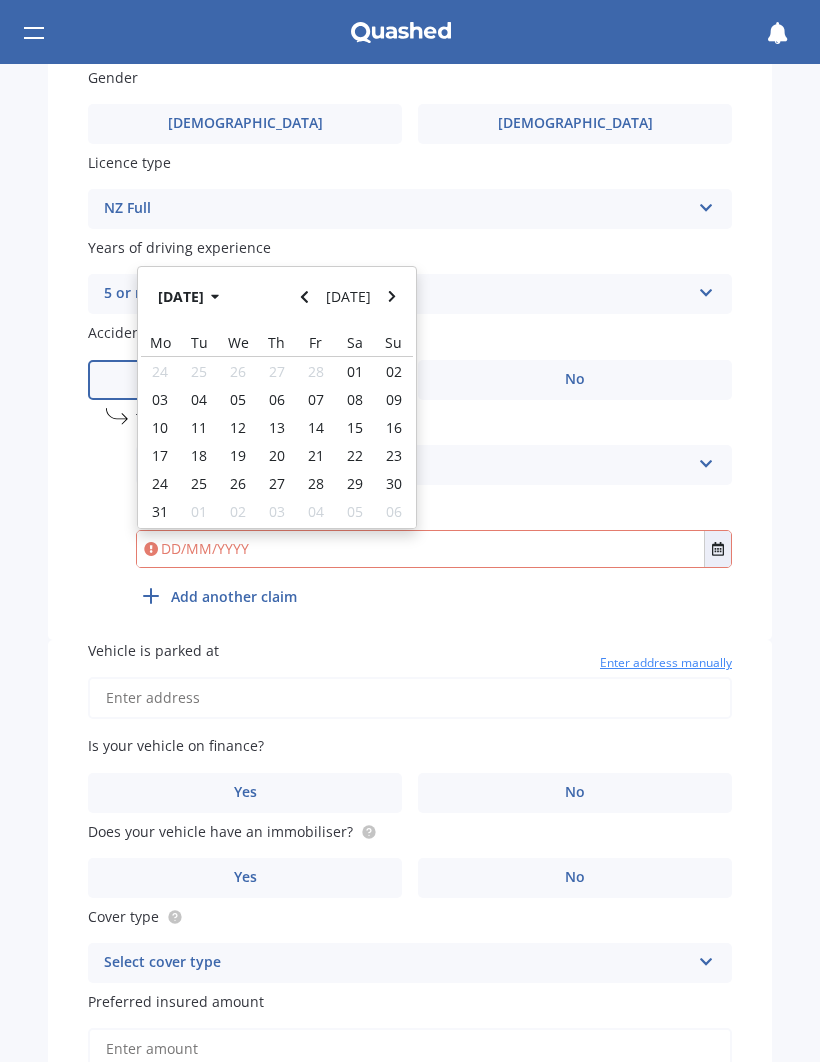 click on "21" at bounding box center [316, 455] 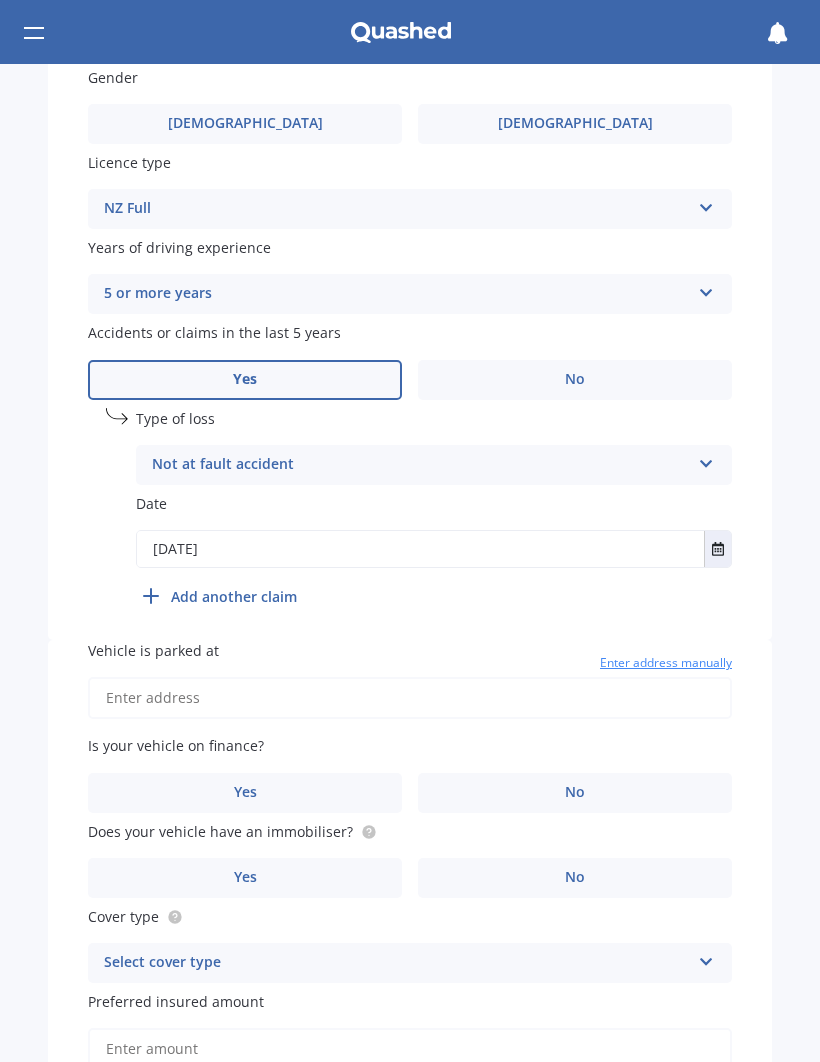 click on "Vehicle is parked at" at bounding box center (410, 698) 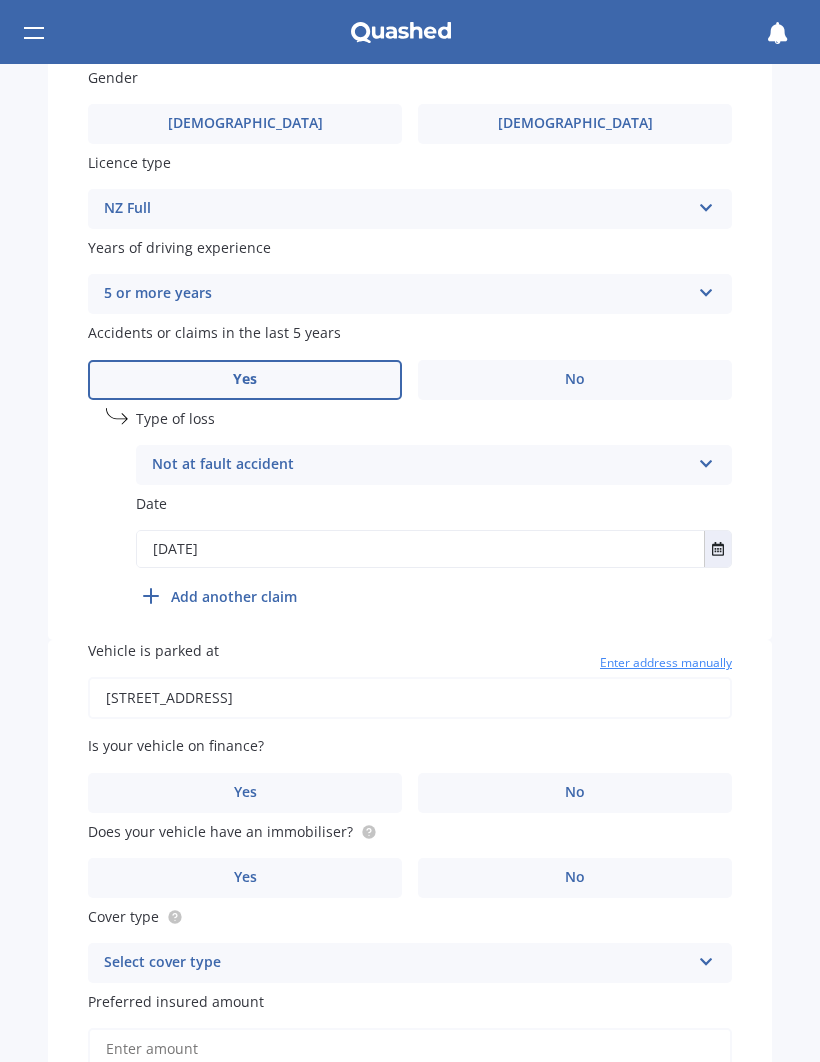 type on "54 Aston Drive, Waimairi Beach, Christchurch 8083" 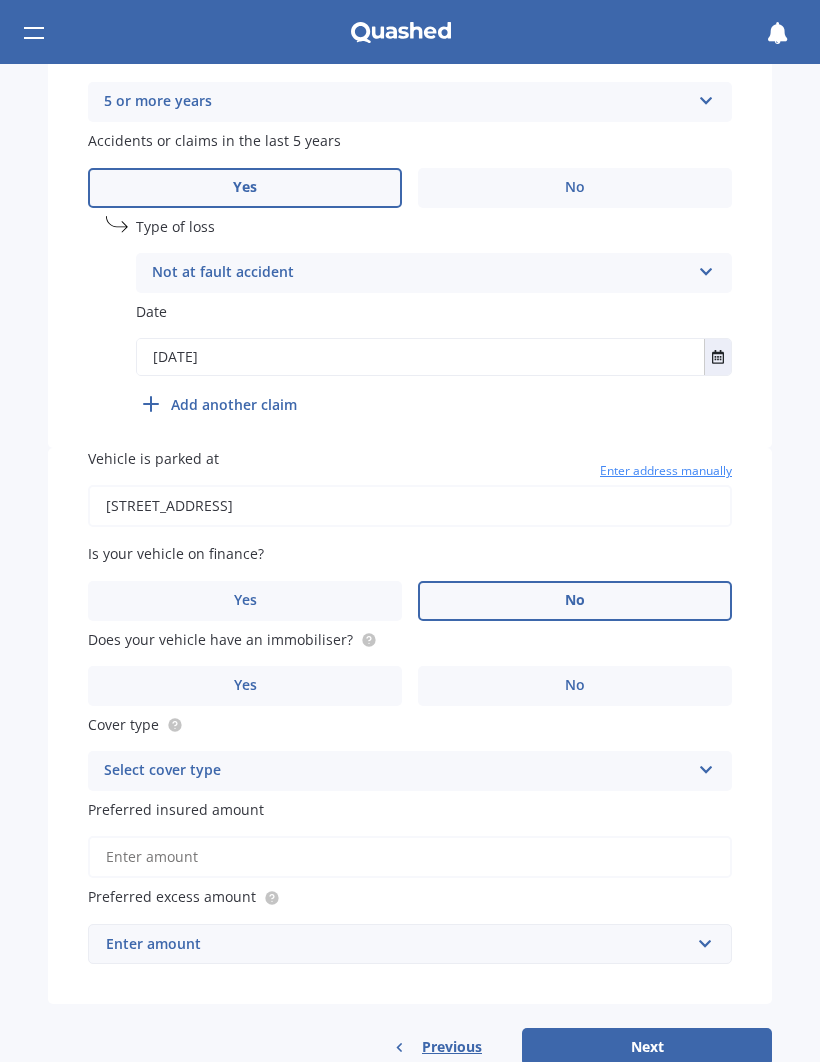 scroll, scrollTop: 940, scrollLeft: 0, axis: vertical 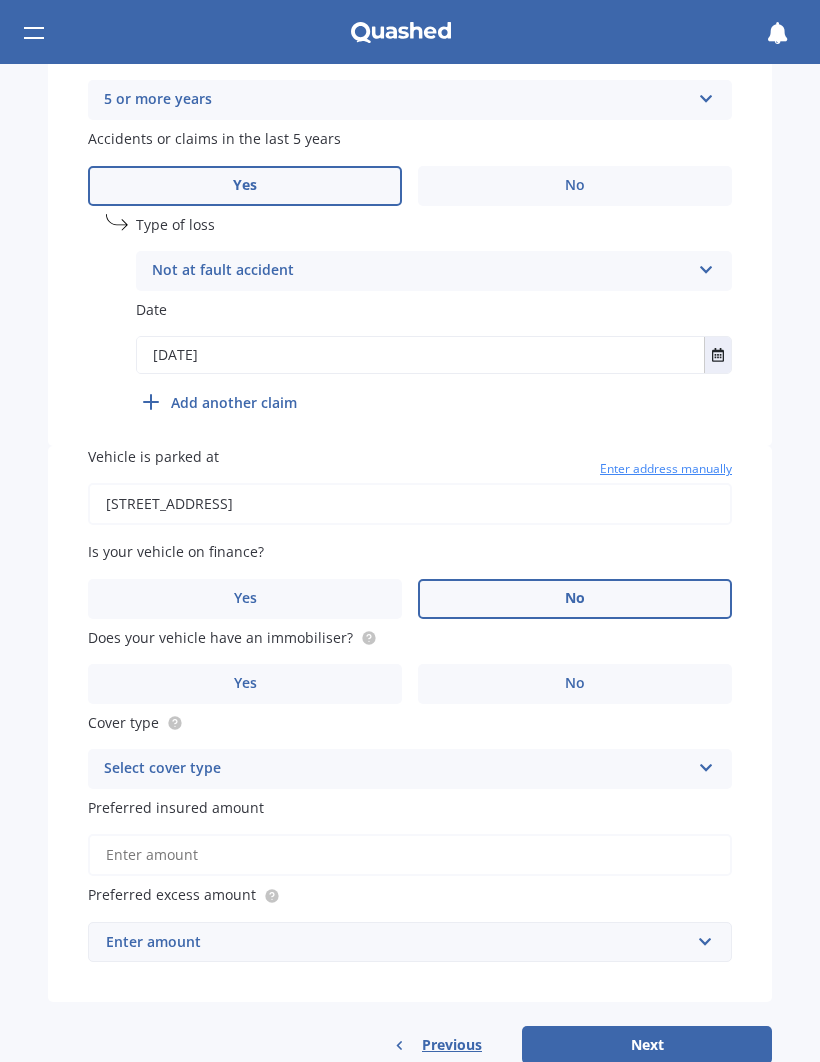 click on "No" at bounding box center (575, 683) 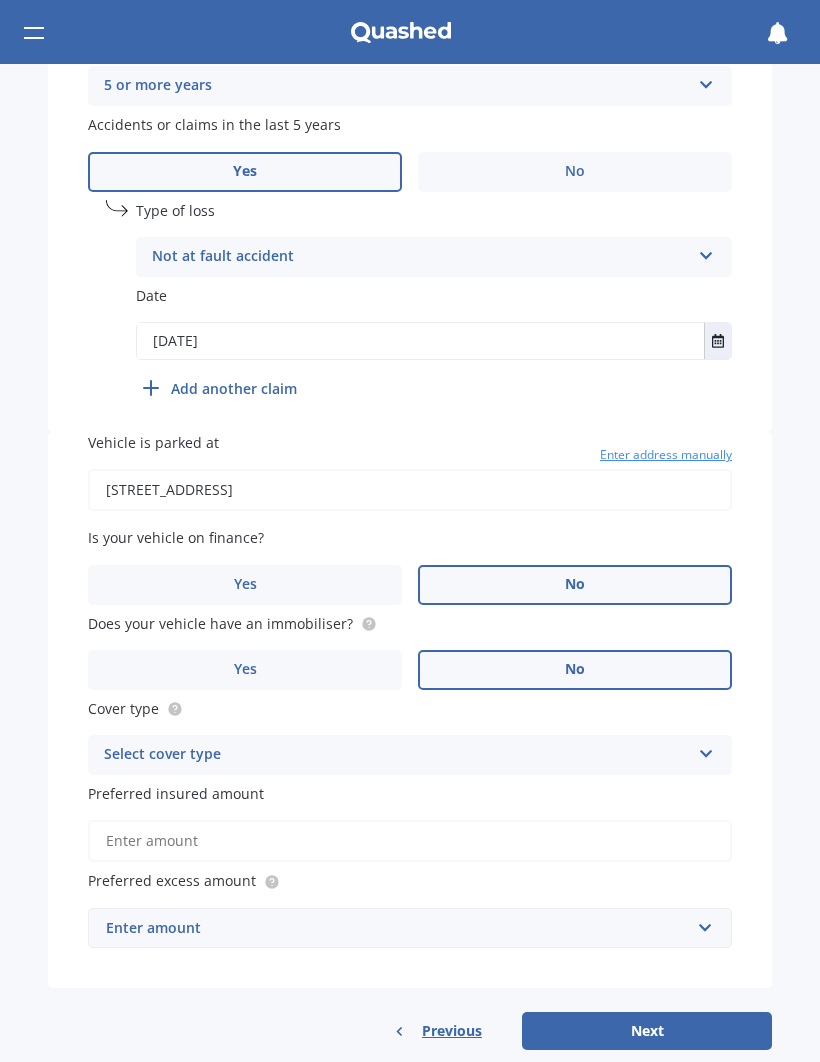 scroll, scrollTop: 953, scrollLeft: 0, axis: vertical 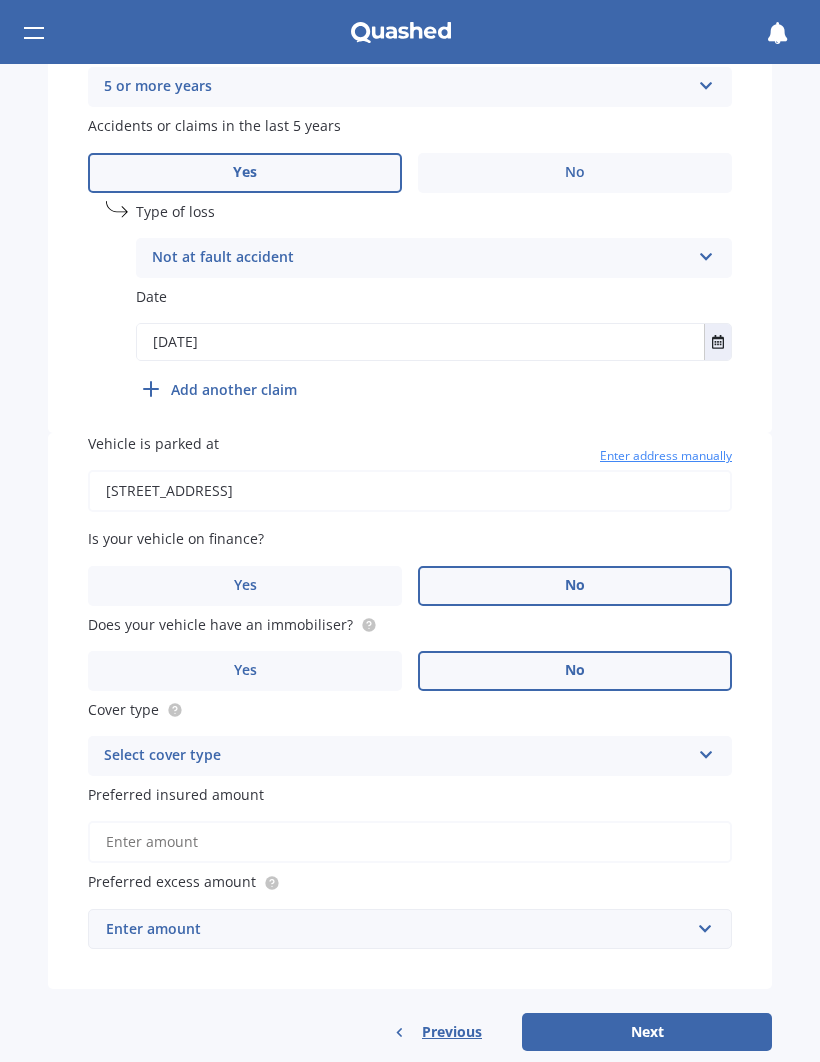 click on "Select cover type" at bounding box center [397, 756] 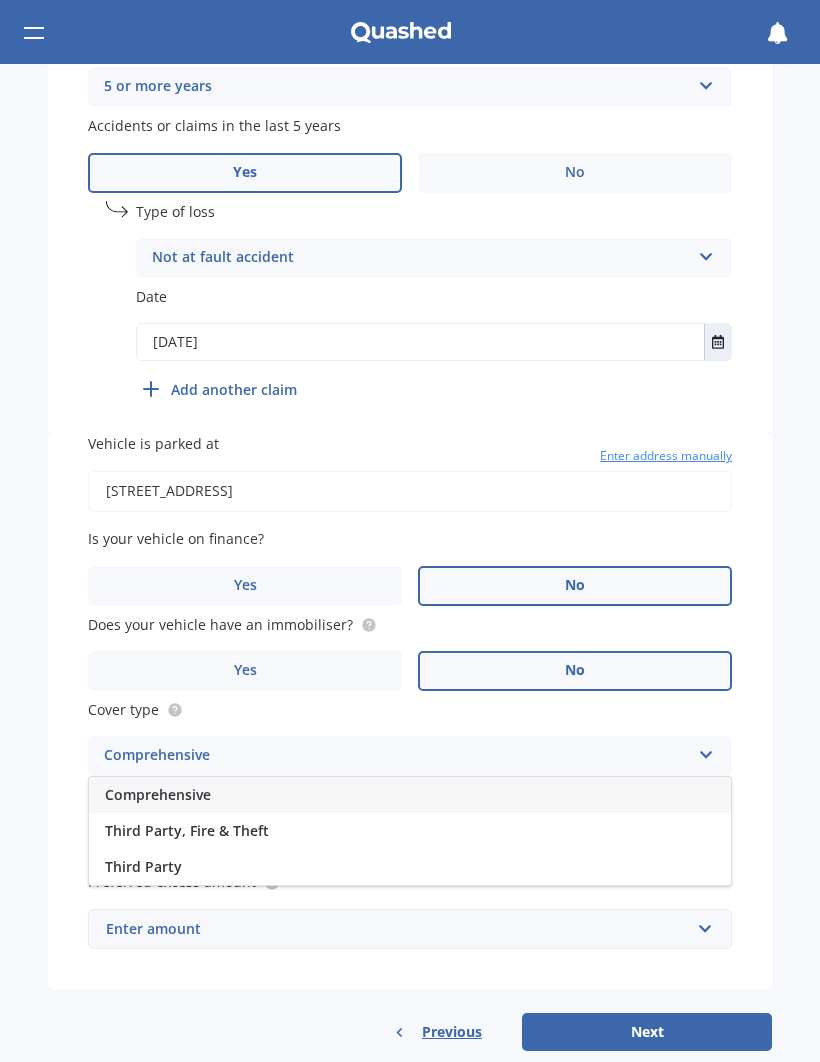 click on "Comprehensive" at bounding box center [410, 795] 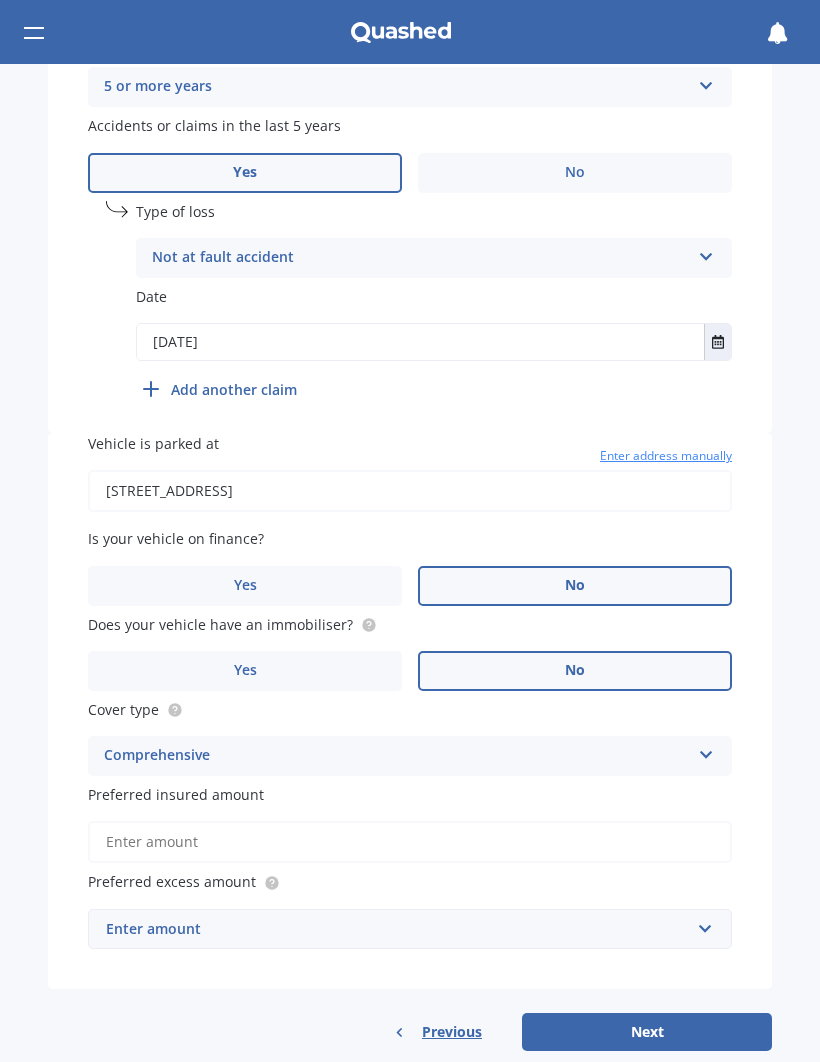 click on "Preferred insured amount" at bounding box center [410, 842] 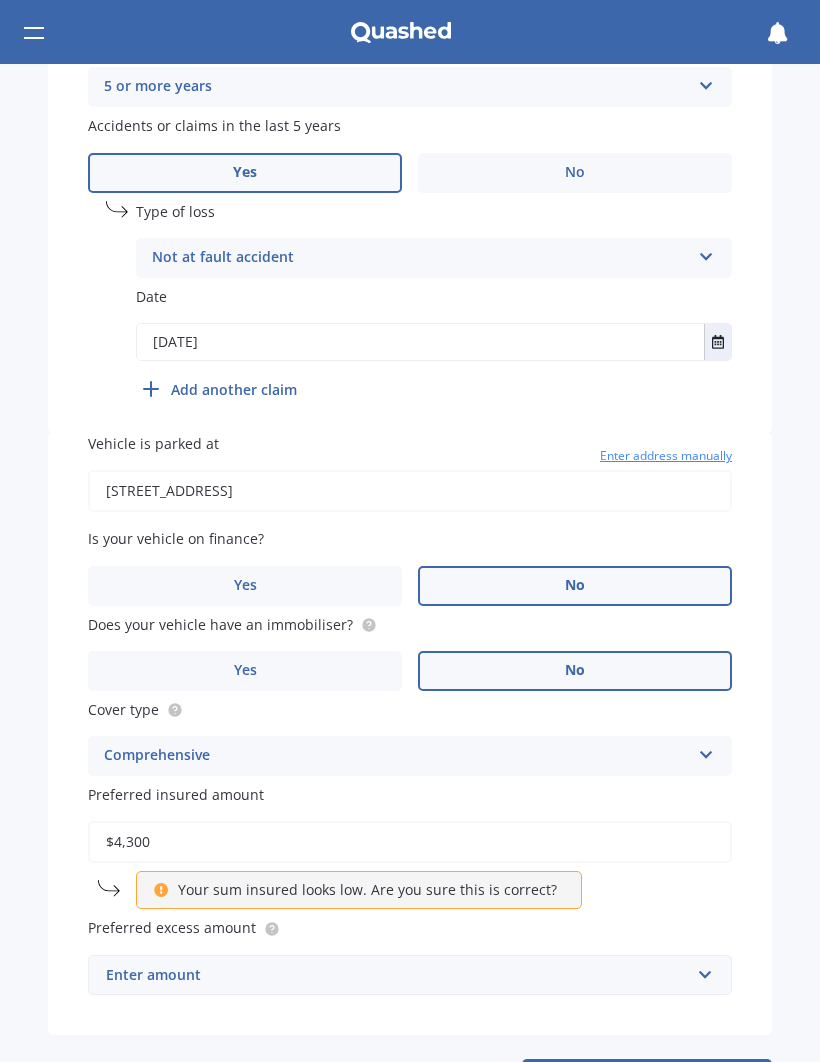 type on "$43,000" 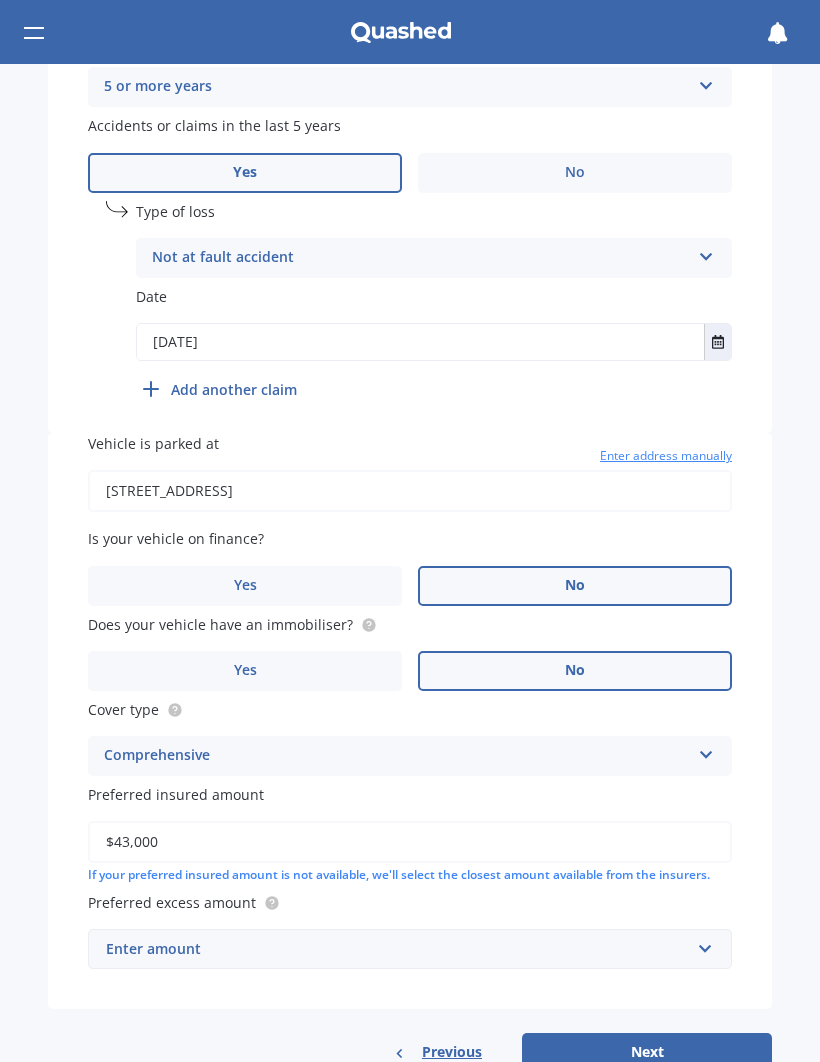 click on "Enter amount" at bounding box center (398, 949) 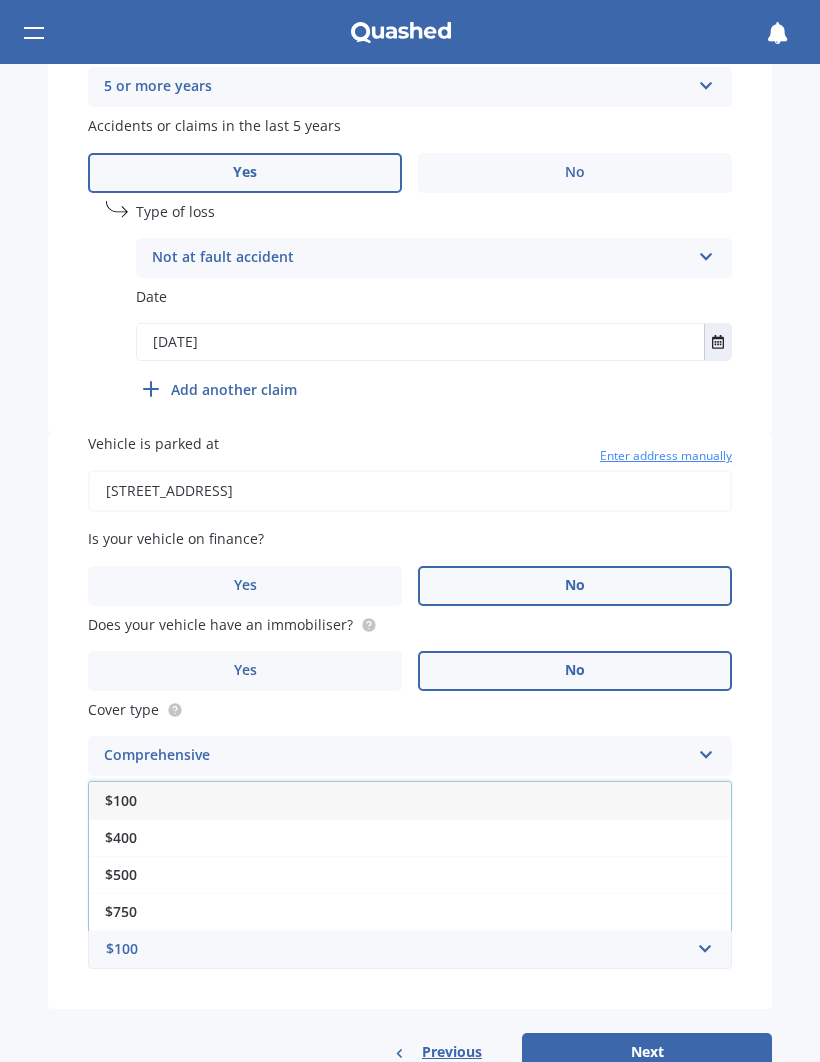 click on "$500" at bounding box center [410, 874] 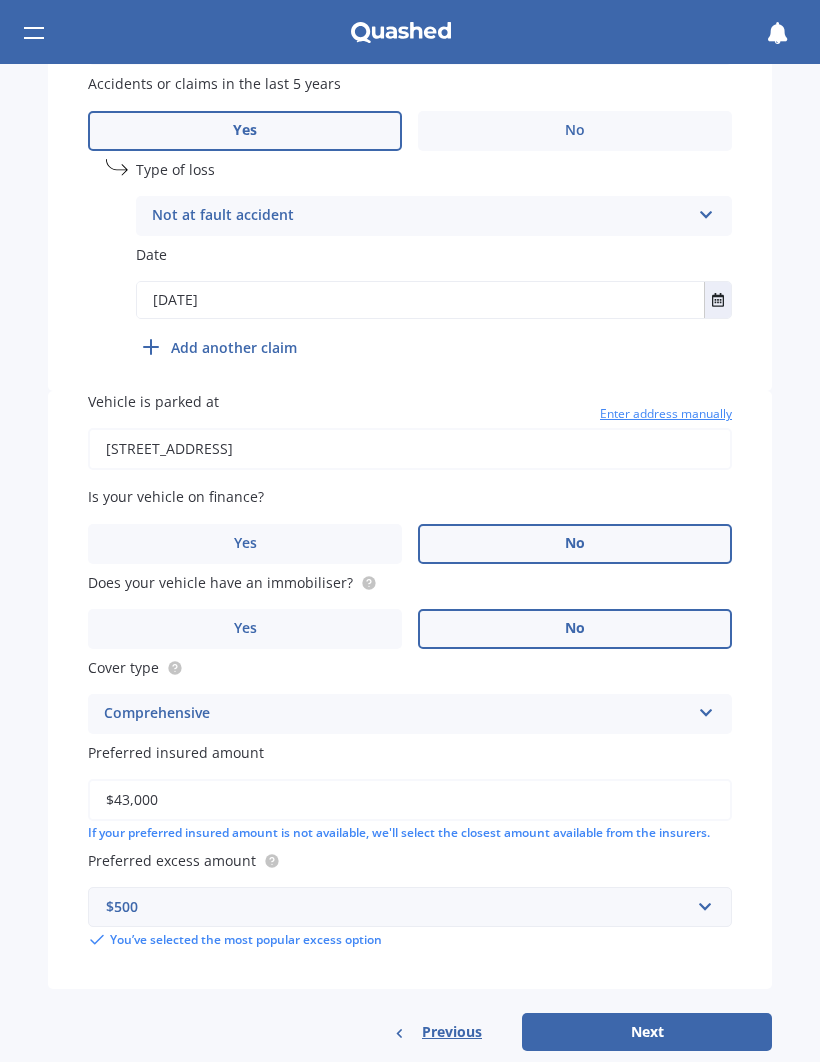 click on "Next" at bounding box center [647, 1032] 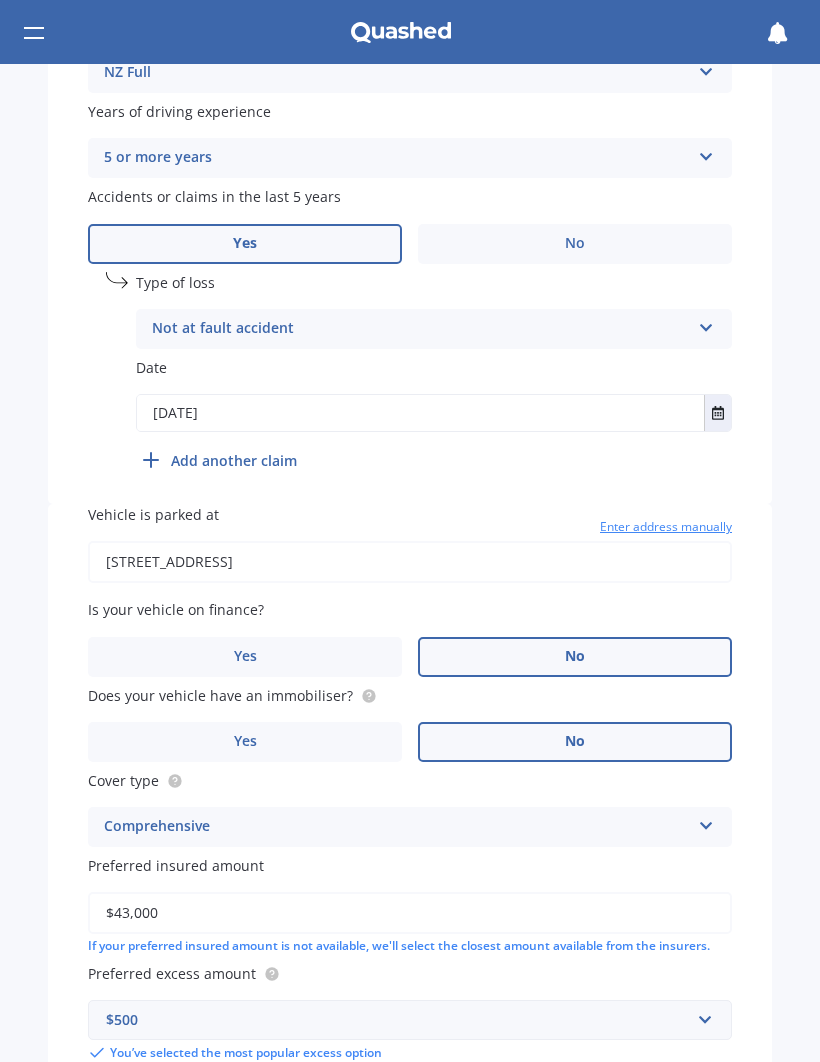 scroll, scrollTop: 737, scrollLeft: 0, axis: vertical 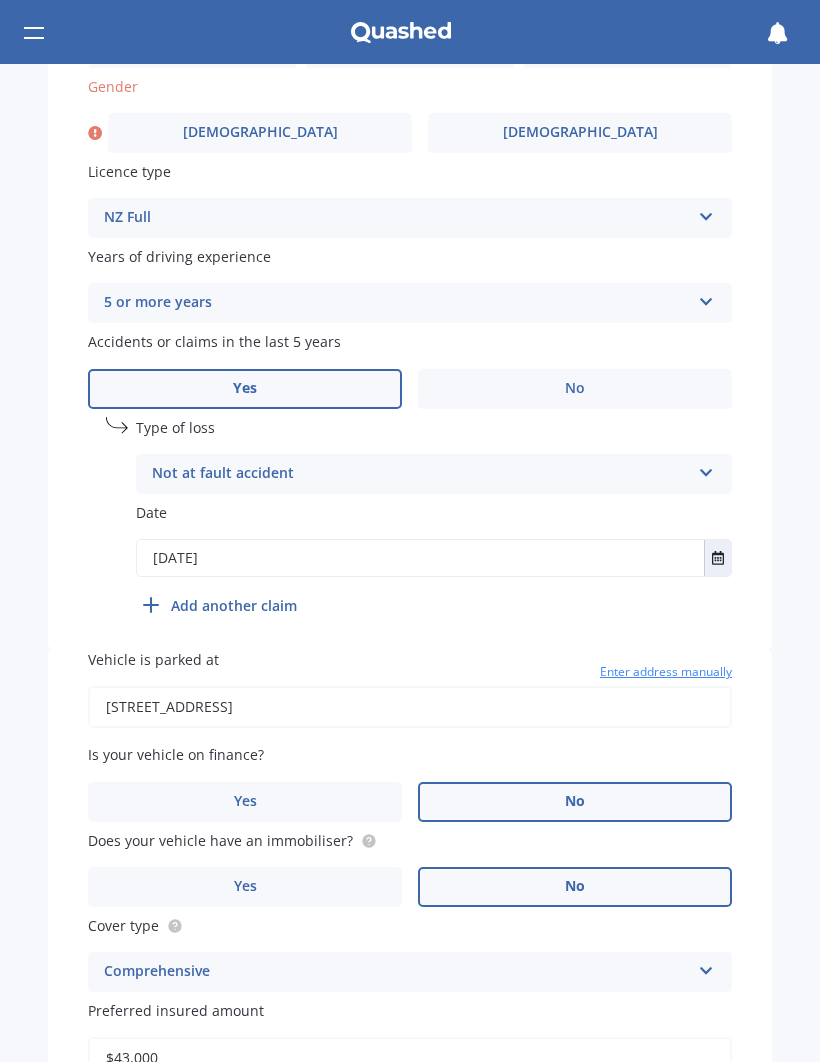 click on "Female" at bounding box center [580, 133] 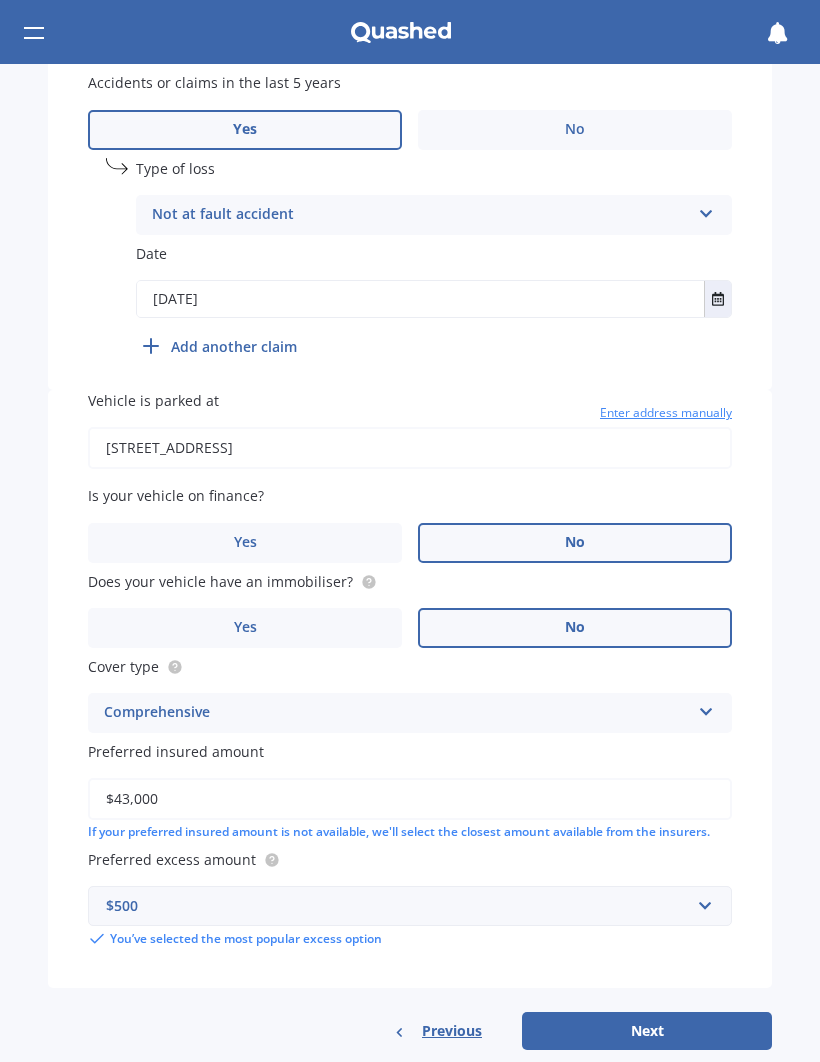 scroll, scrollTop: 995, scrollLeft: 0, axis: vertical 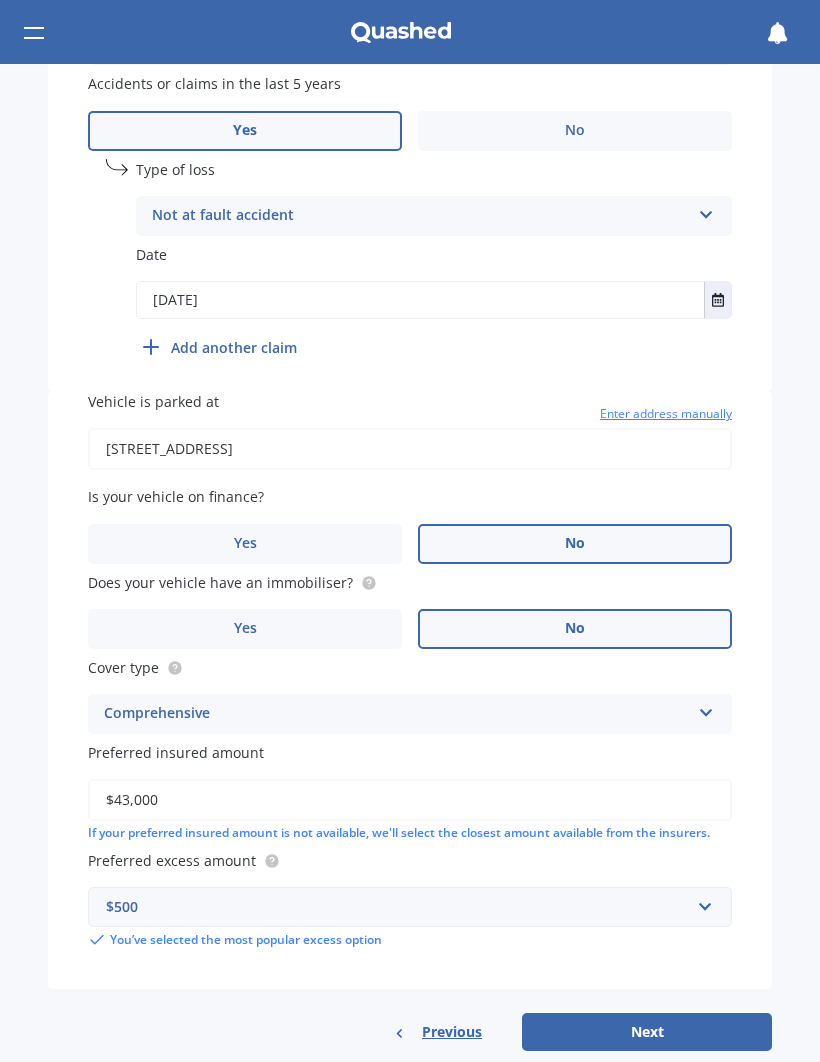 click on "Next" at bounding box center [647, 1032] 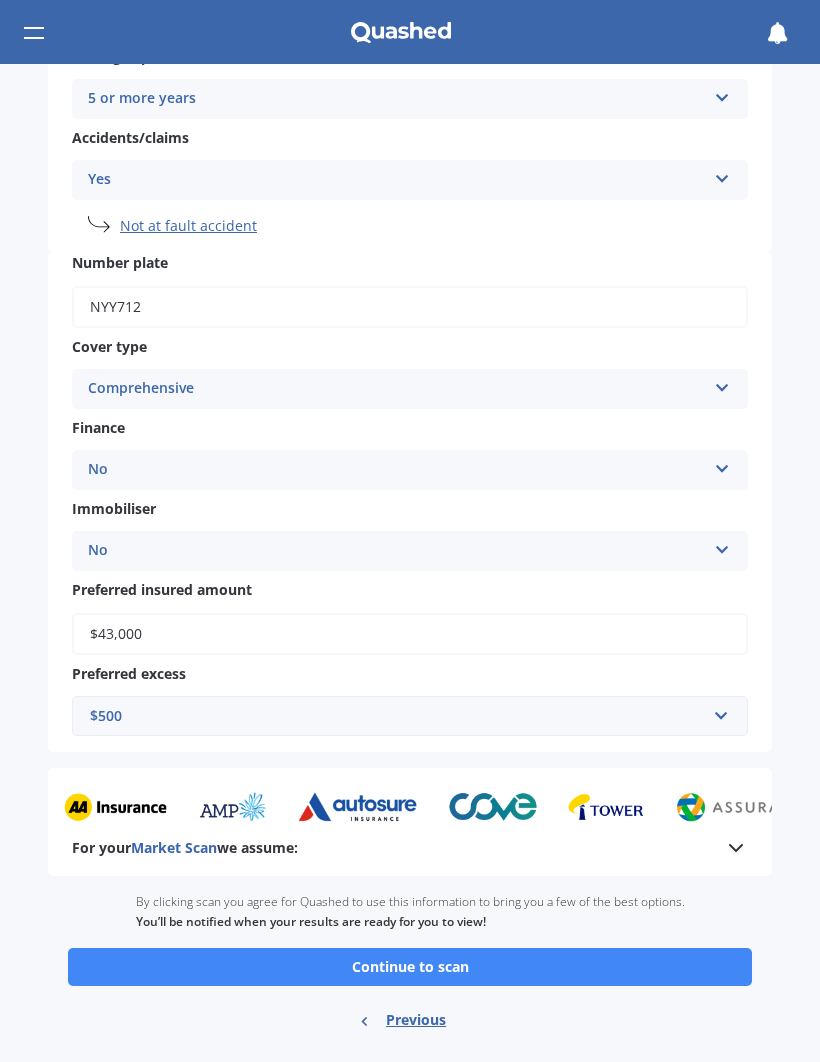 scroll, scrollTop: 518, scrollLeft: 0, axis: vertical 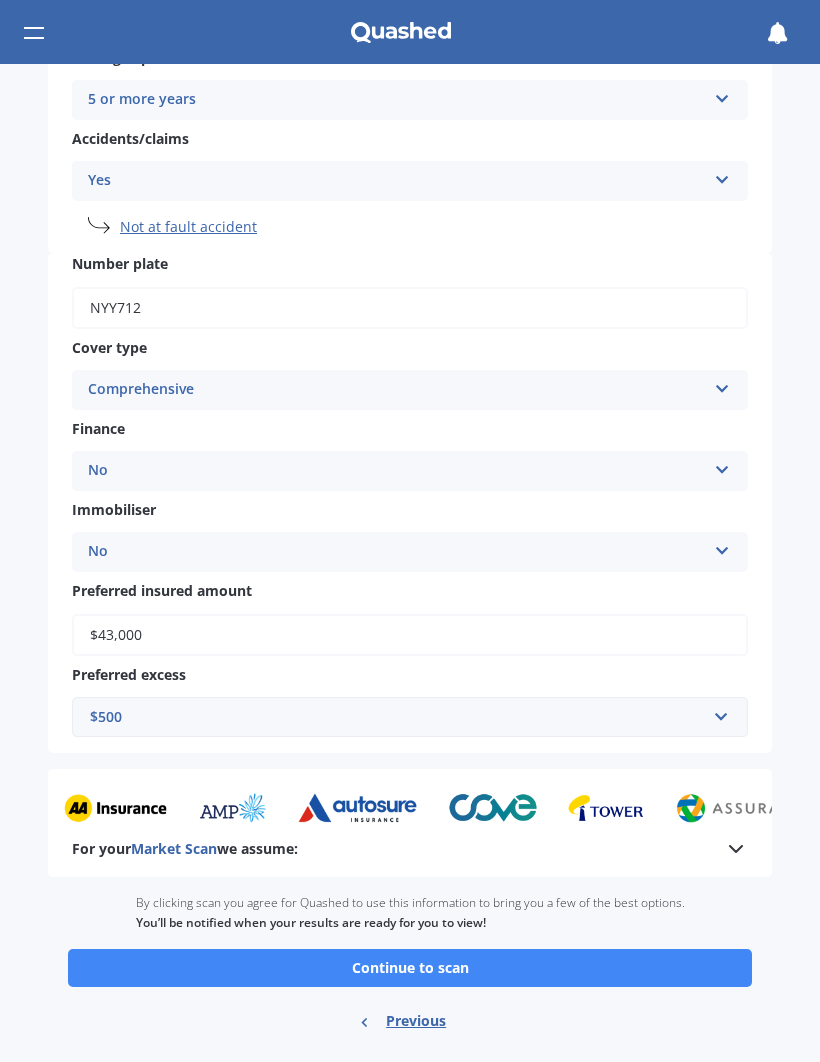click on "Continue to scan" at bounding box center [410, 968] 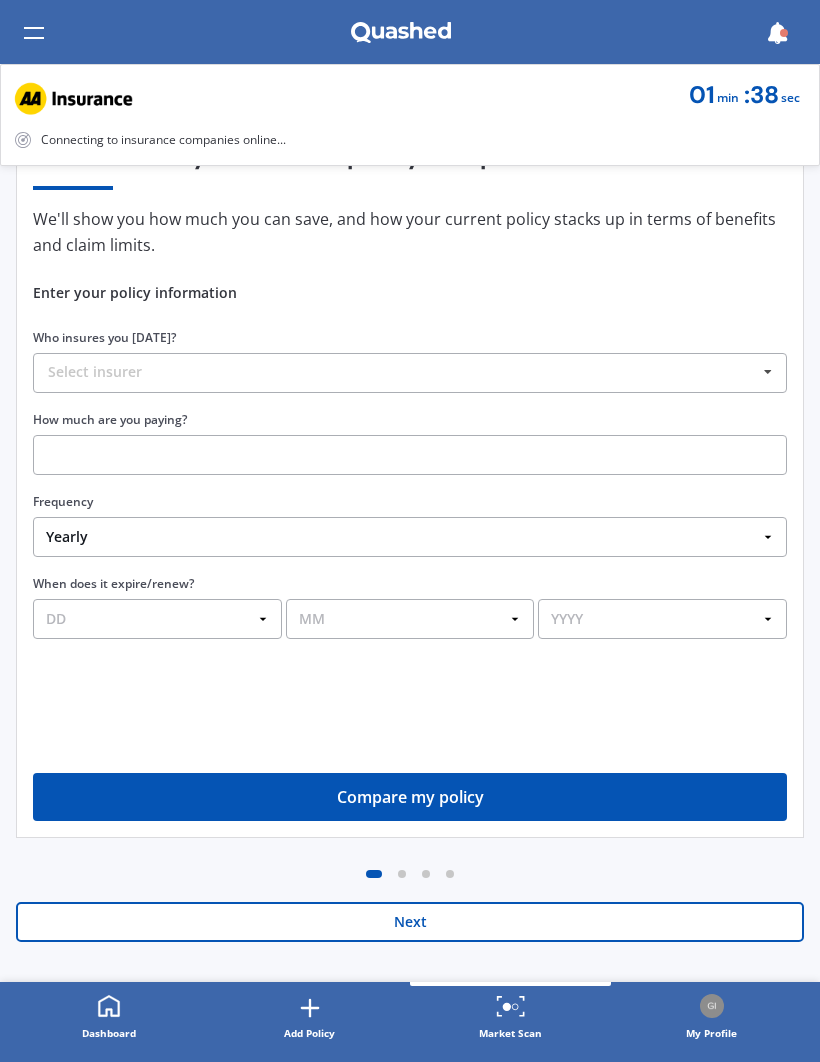 scroll, scrollTop: 0, scrollLeft: 0, axis: both 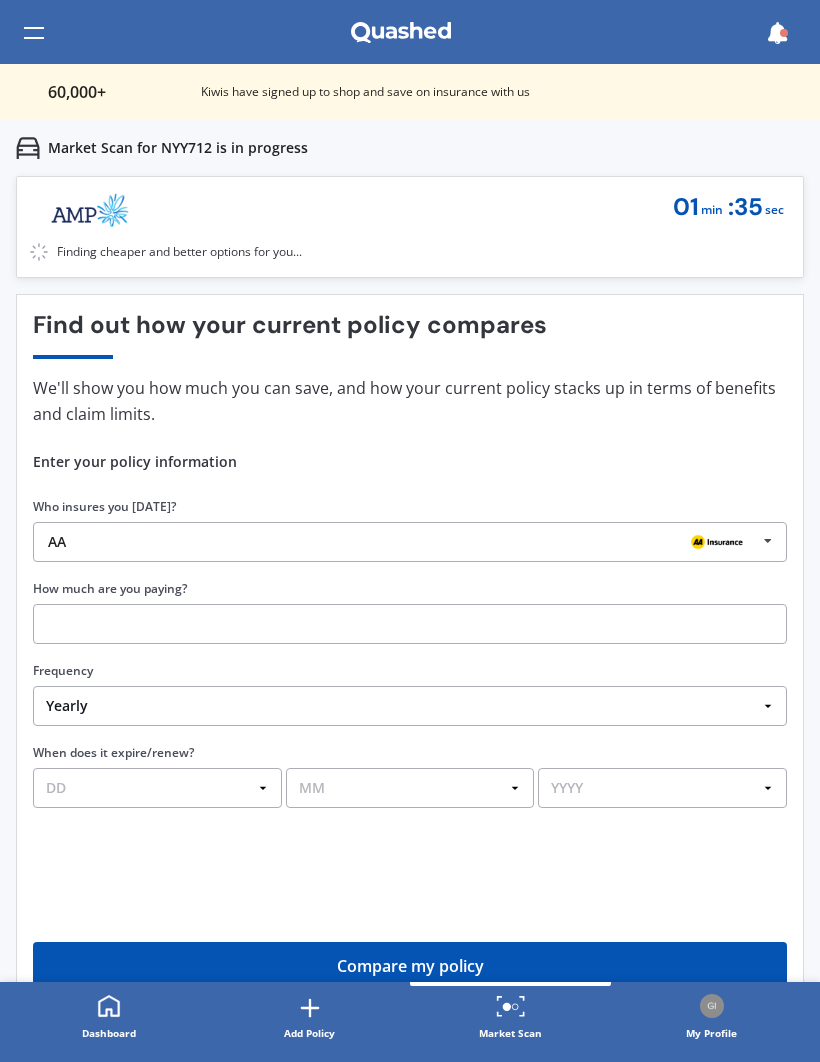 click on "AA" at bounding box center [402, 542] 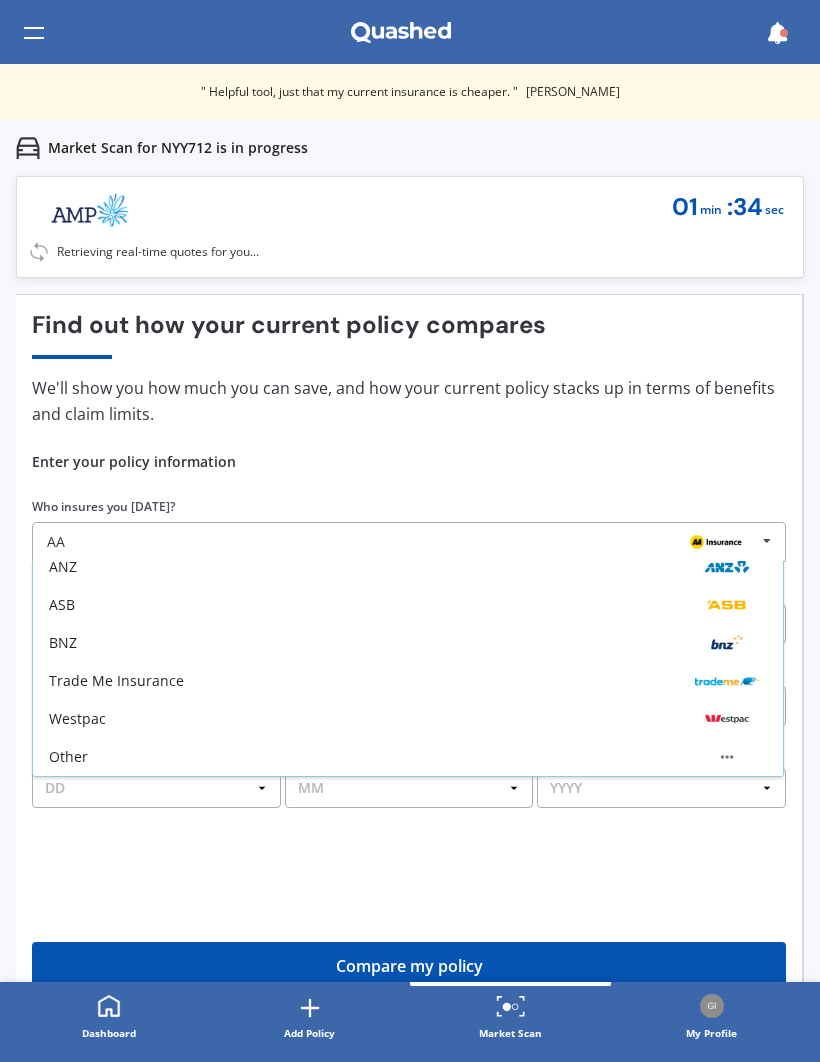 scroll, scrollTop: 203, scrollLeft: 0, axis: vertical 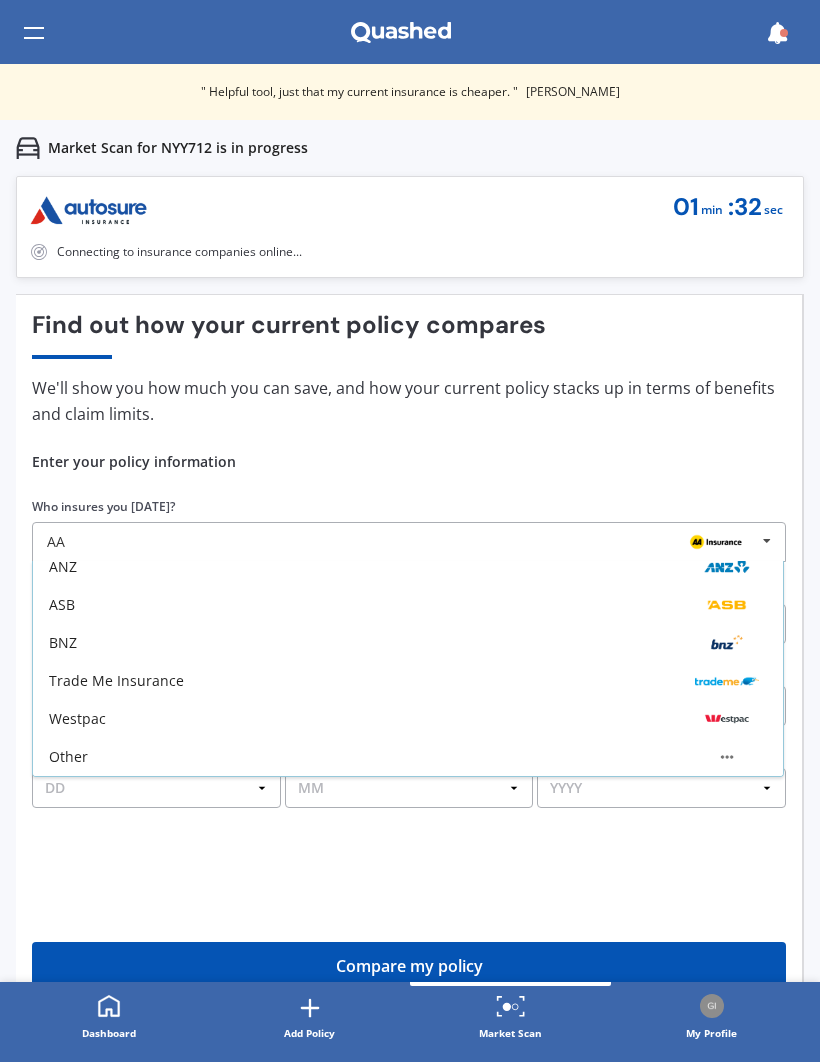 click on "Other" at bounding box center [408, 757] 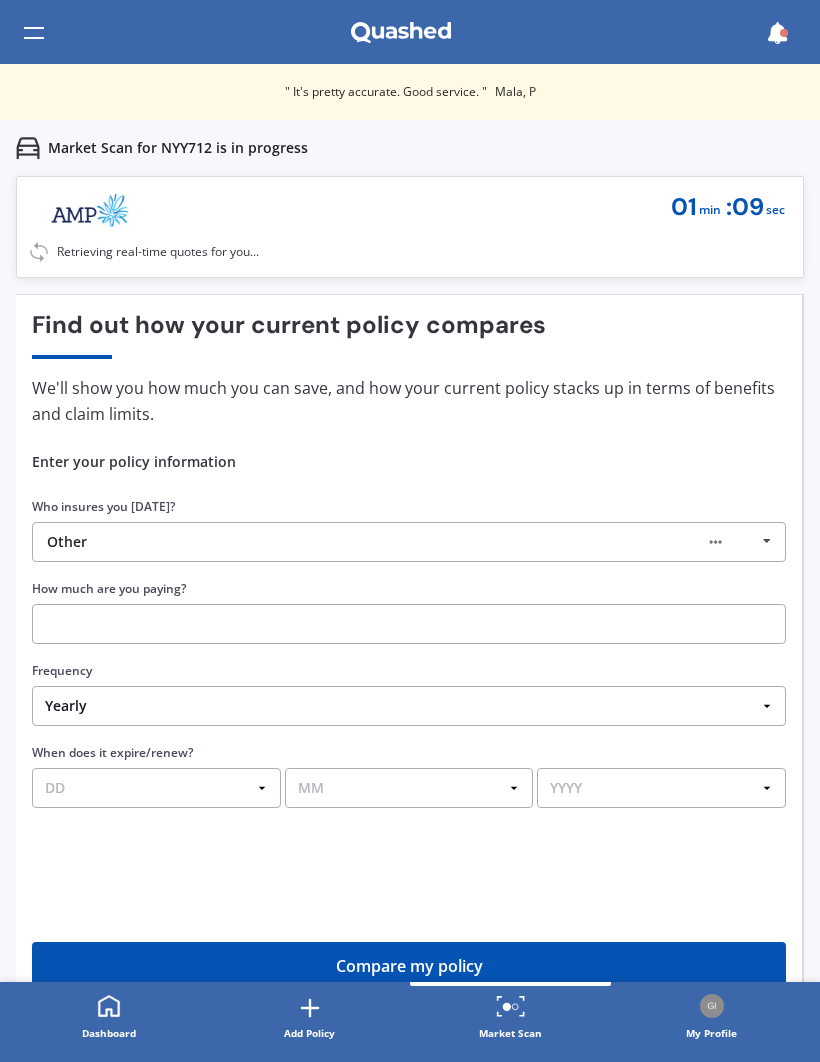 click at bounding box center [409, 624] 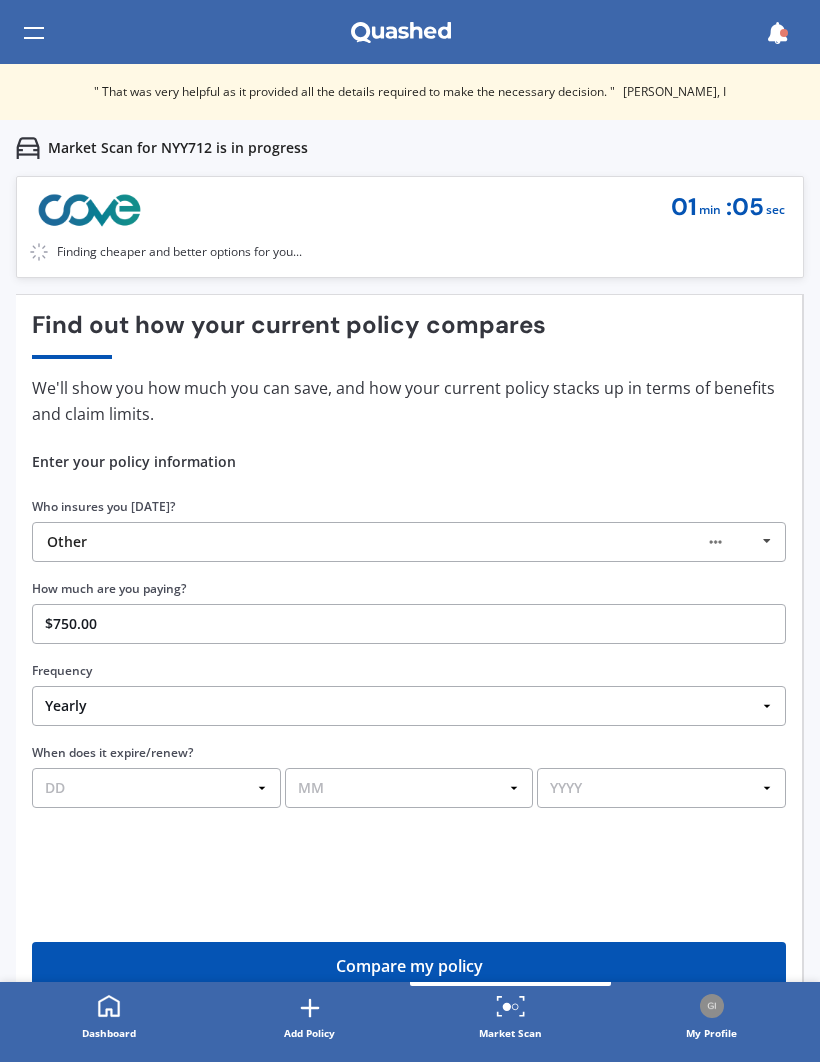 type on "$750.00" 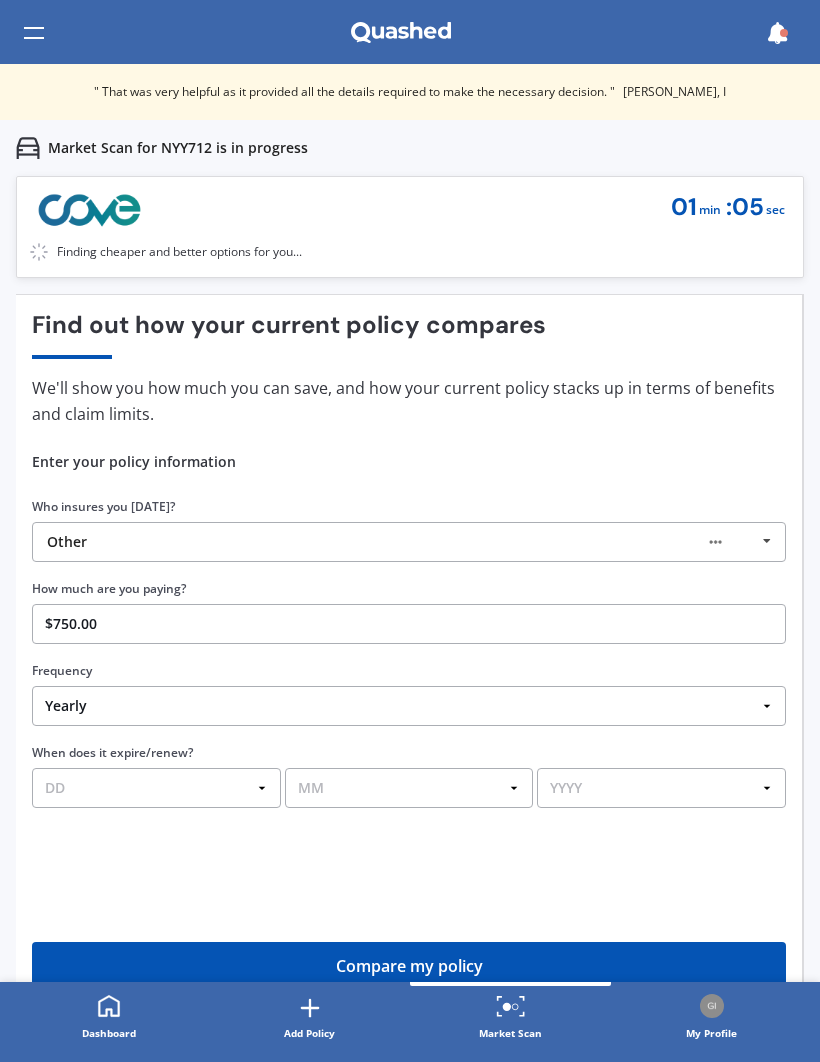 click on "DD 01 02 03 04 05 06 07 08 09 10 11 12 13 14 15 16 17 18 19 20 21 22 23 24 25 26 27 28 29 30 31" at bounding box center (156, 788) 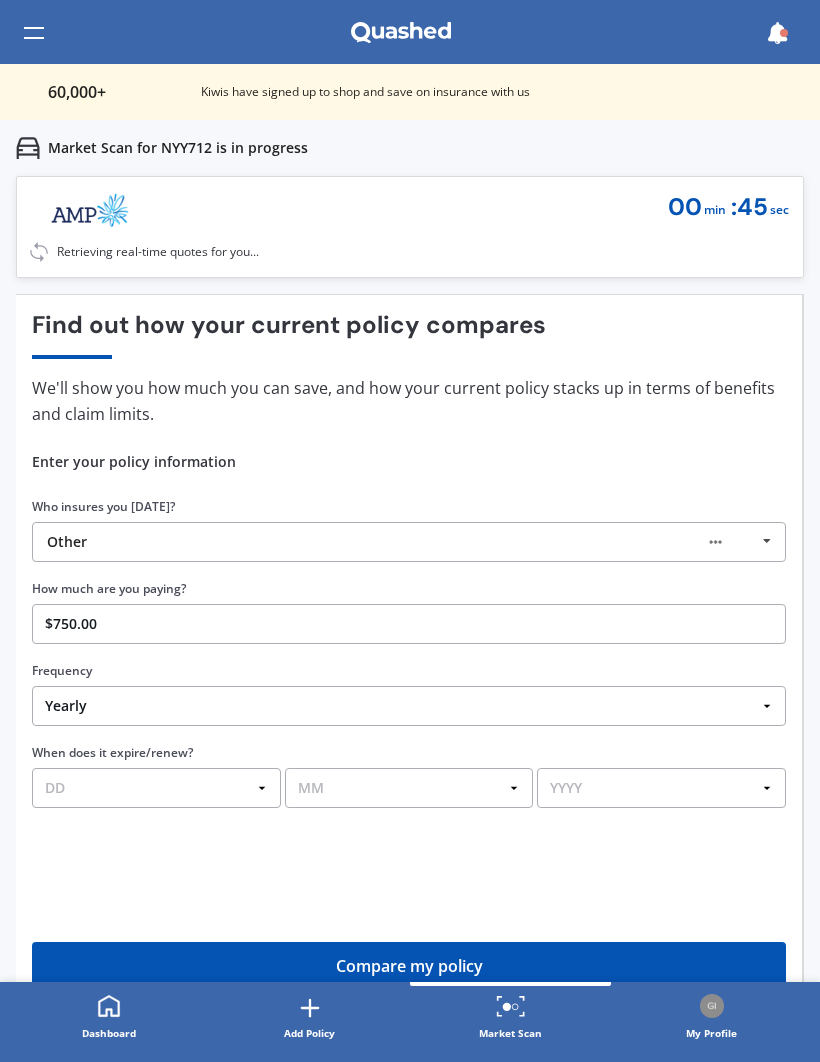 select on "19" 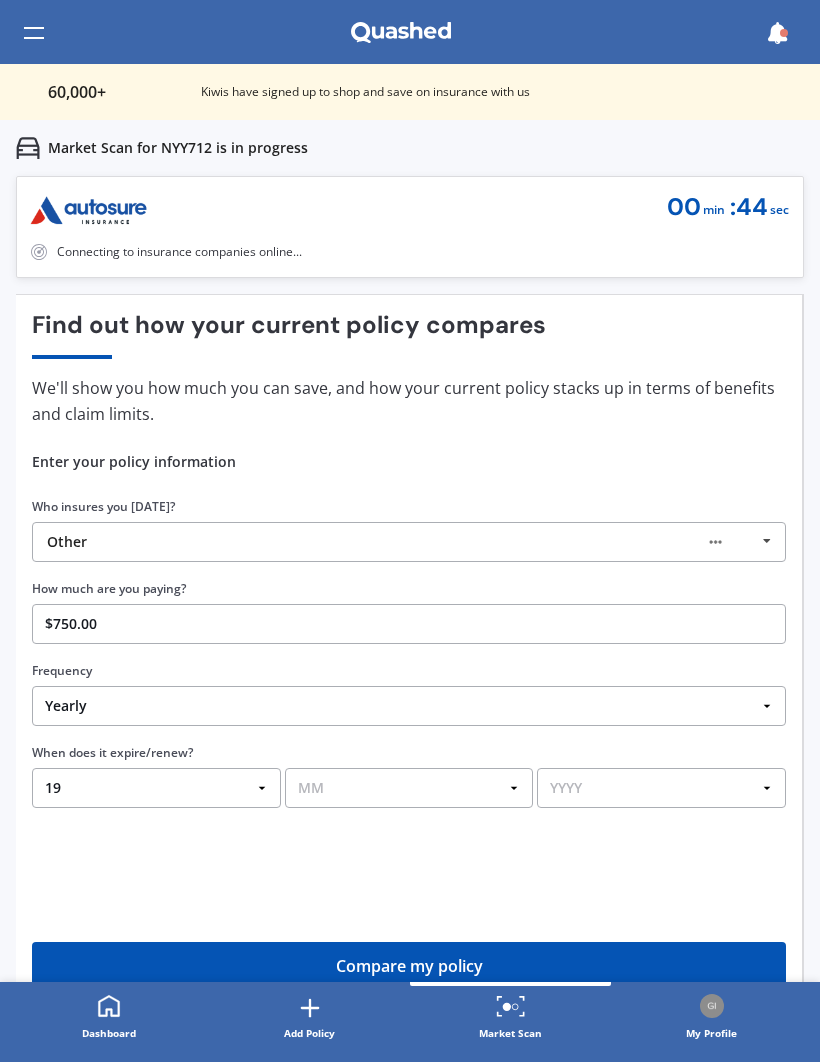 click on "MM 01 02 03 04 05 06 07 08 09 10 11 12" at bounding box center (409, 788) 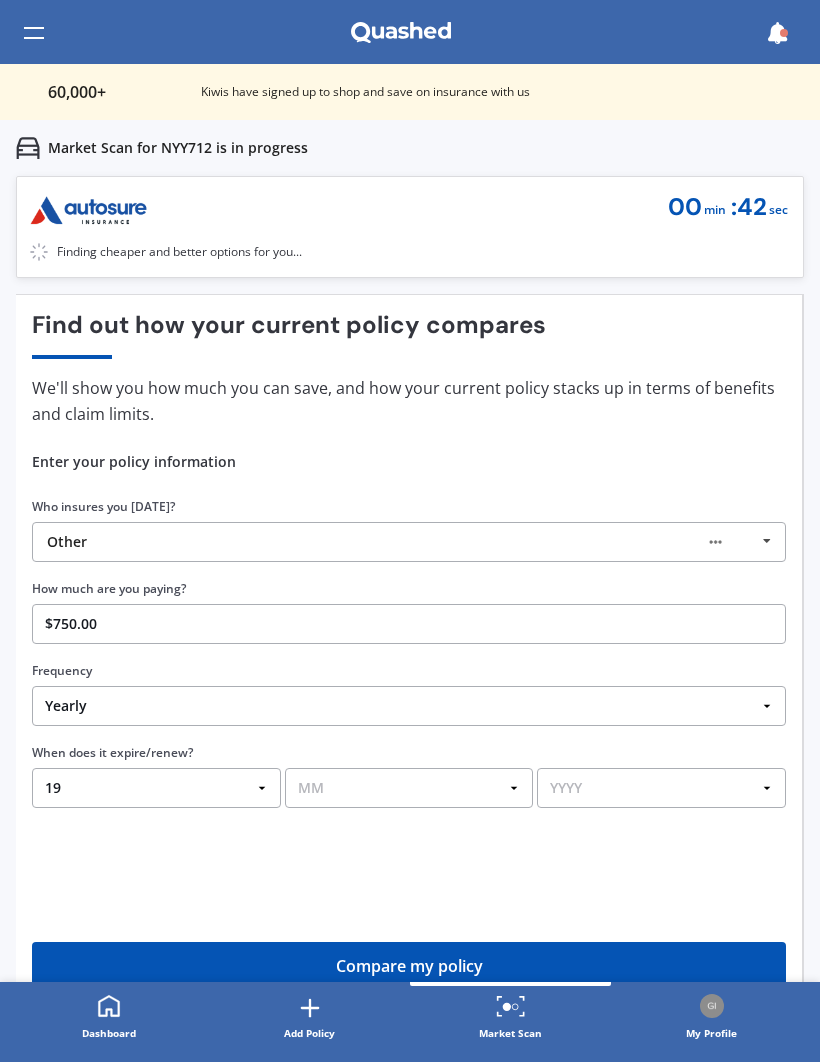 select on "07" 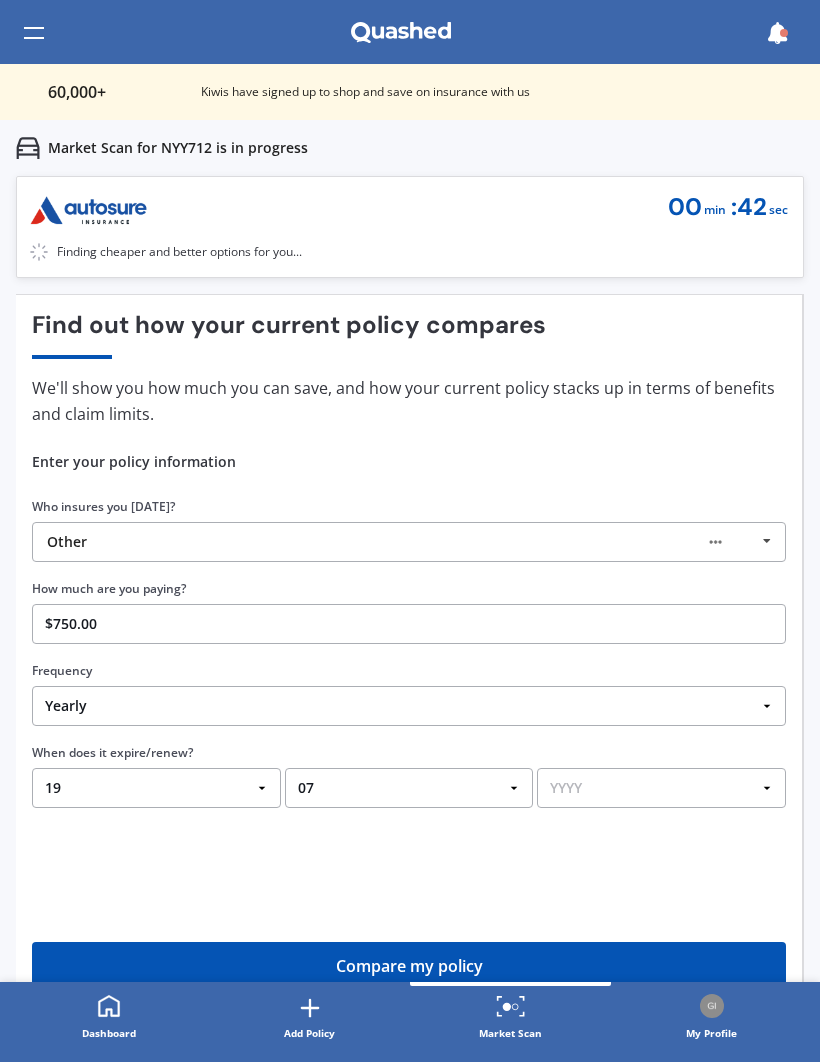 click on "YYYY 2026 2025 2024" at bounding box center [661, 788] 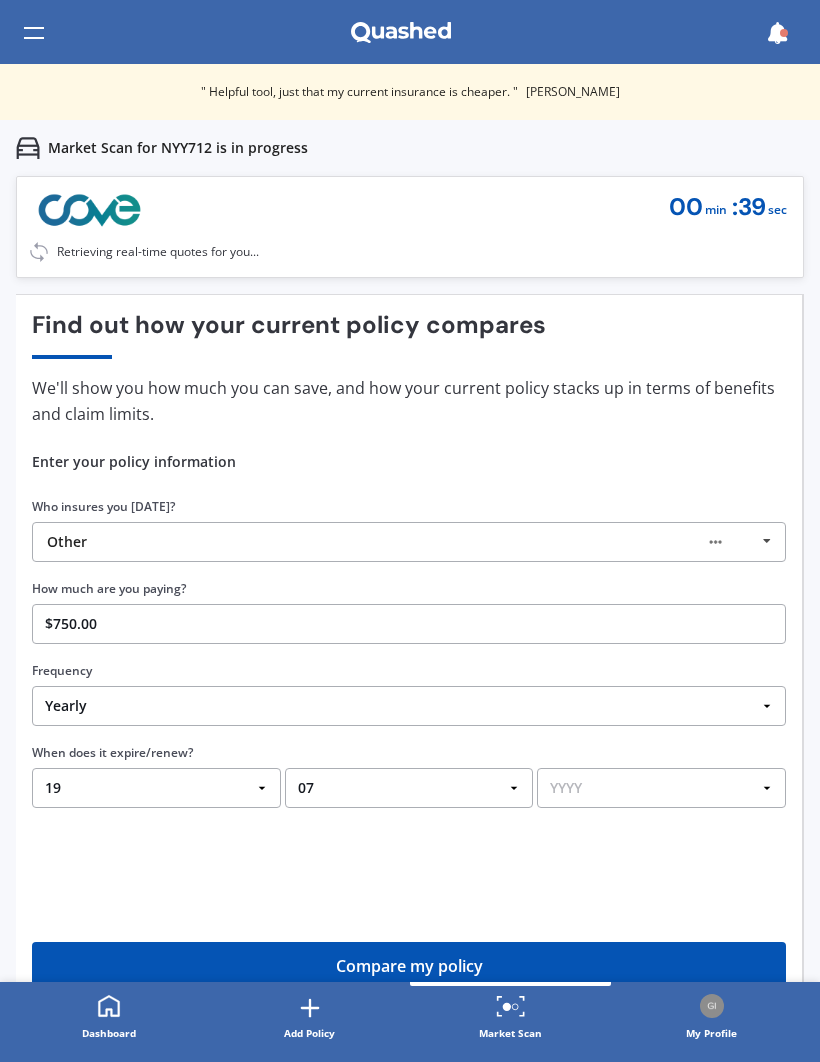 select on "2025" 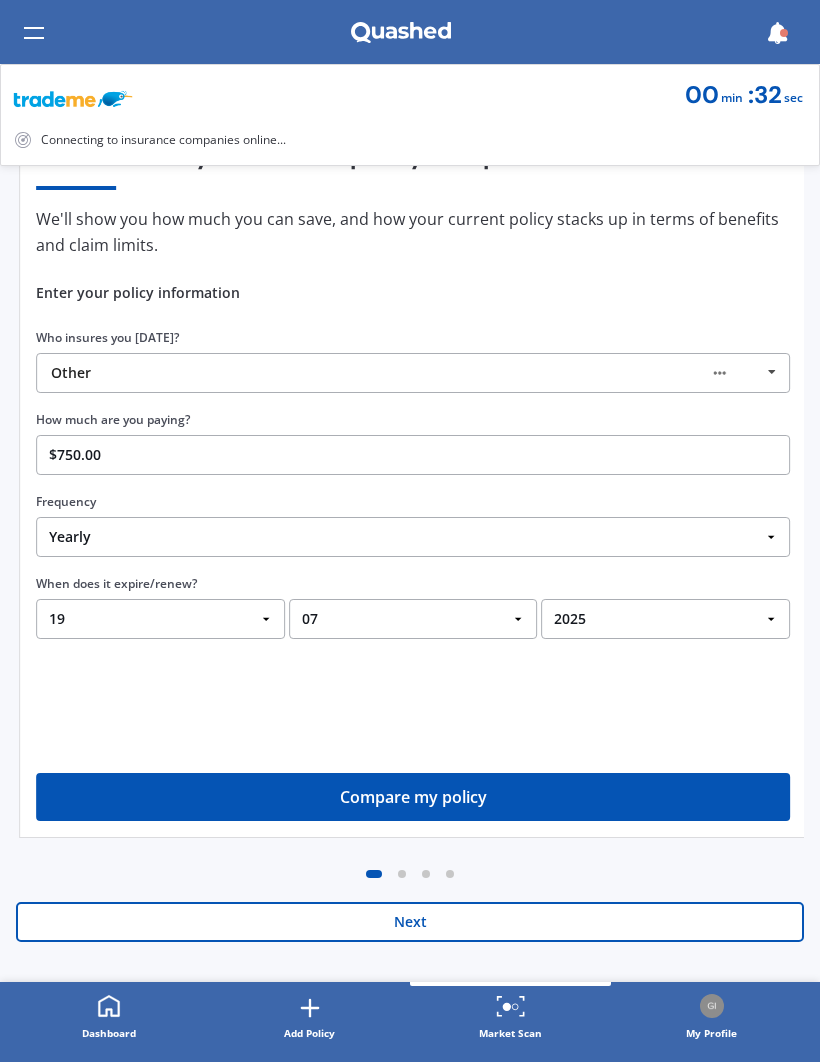 scroll, scrollTop: 170, scrollLeft: 0, axis: vertical 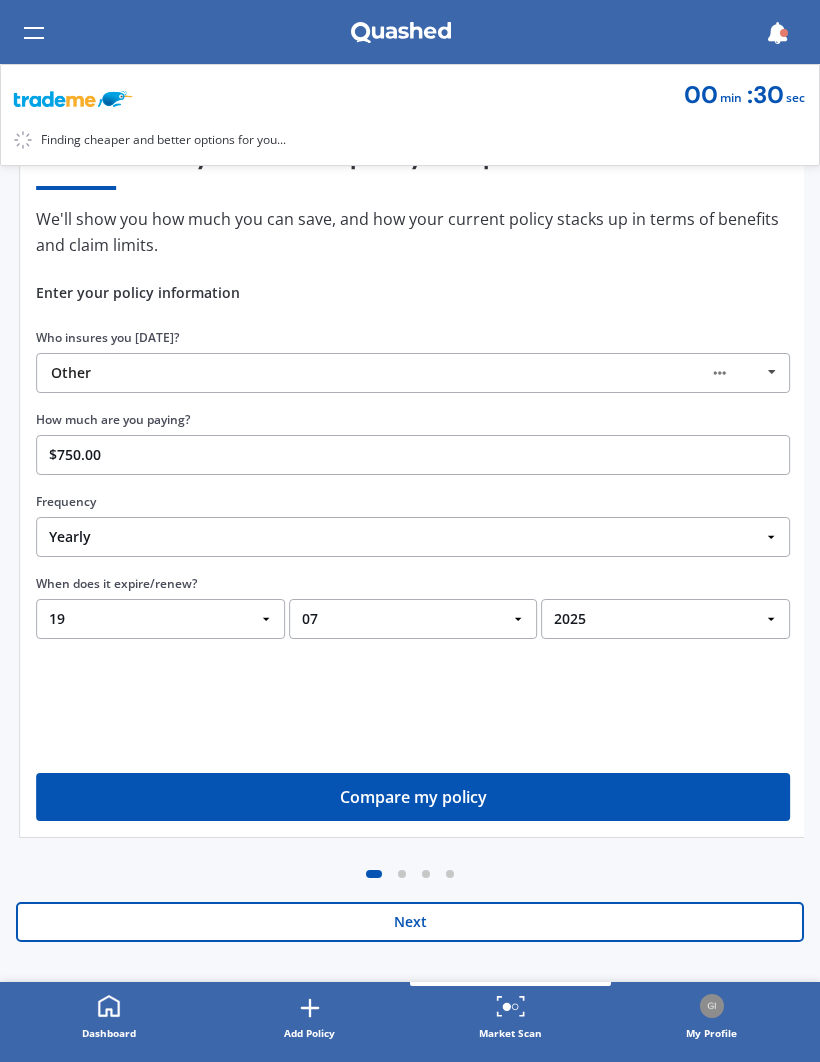 click on "Next" at bounding box center (410, 922) 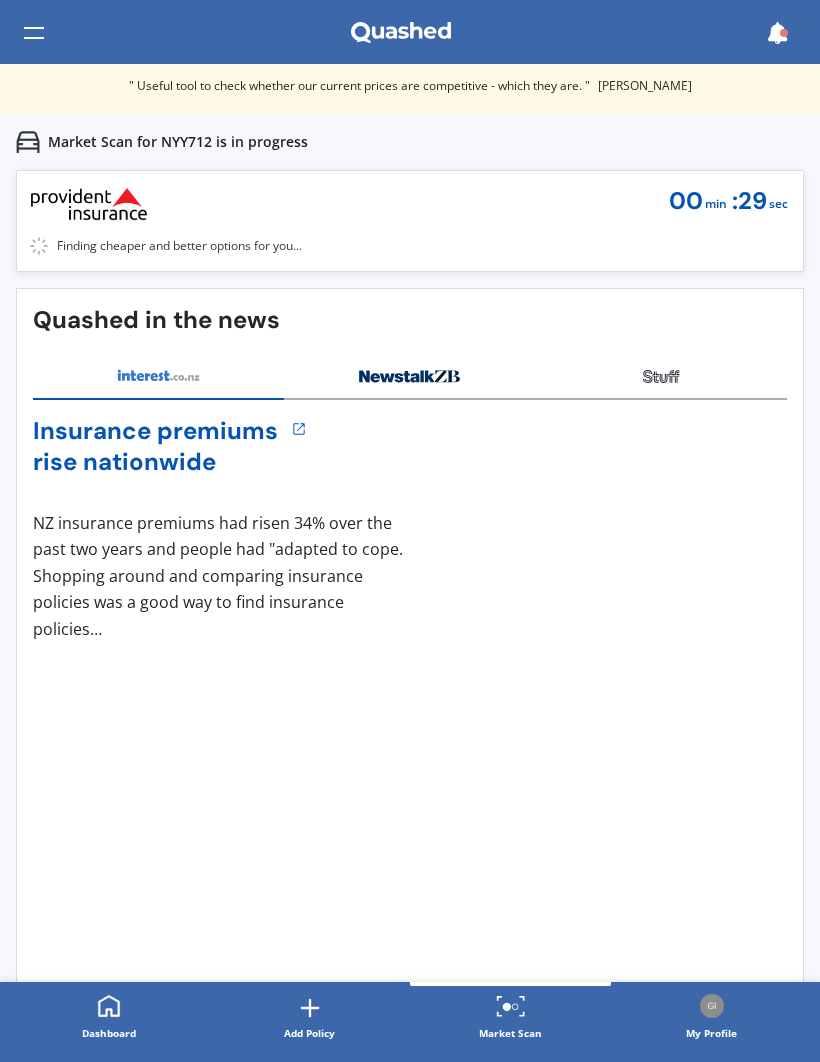 scroll, scrollTop: 0, scrollLeft: 0, axis: both 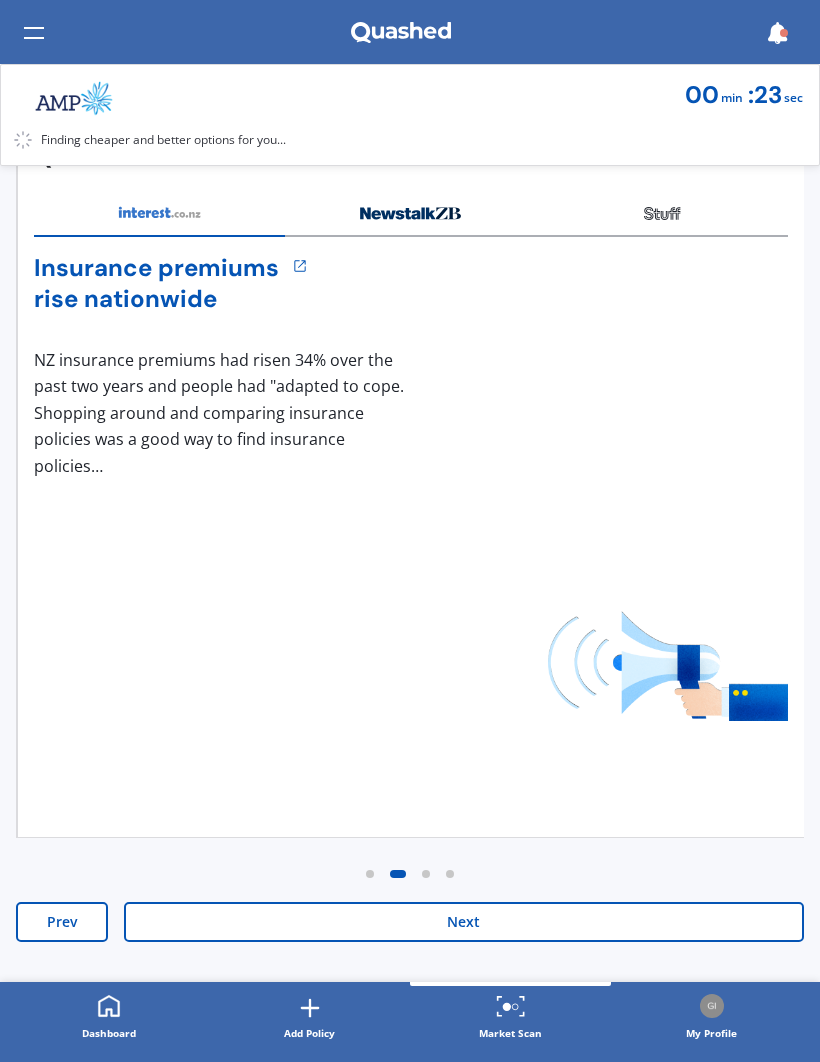 click on "Next" at bounding box center [464, 922] 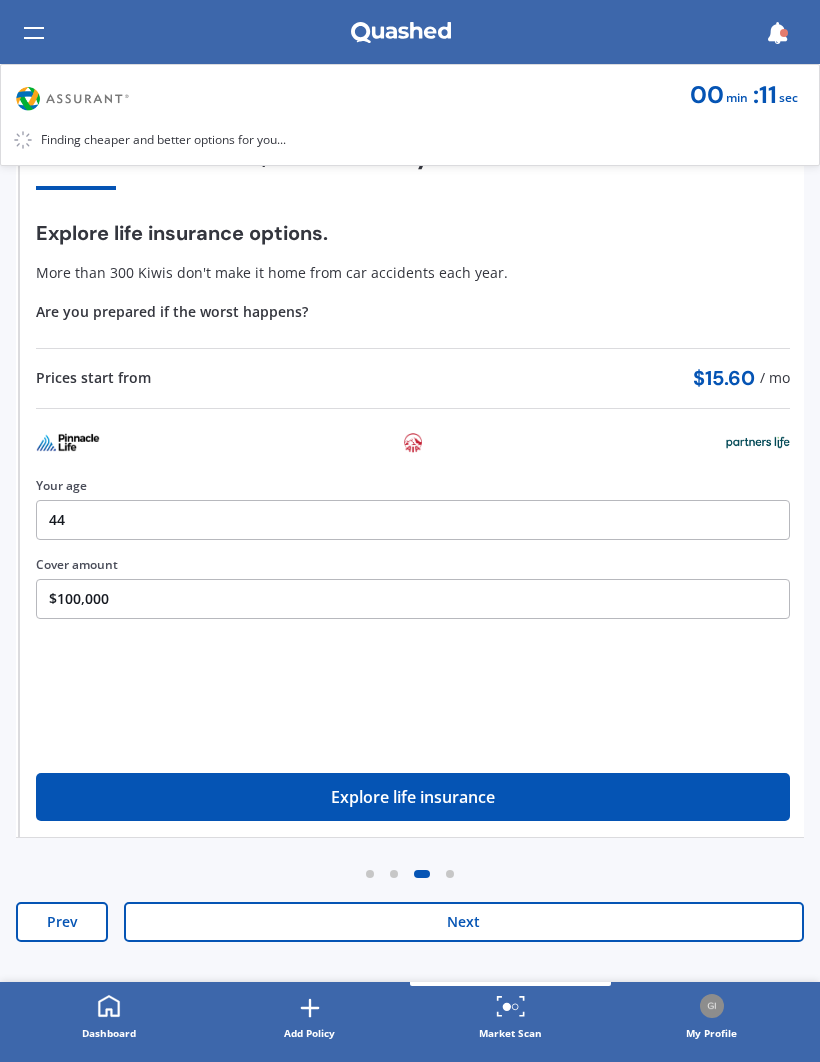 scroll, scrollTop: 170, scrollLeft: 0, axis: vertical 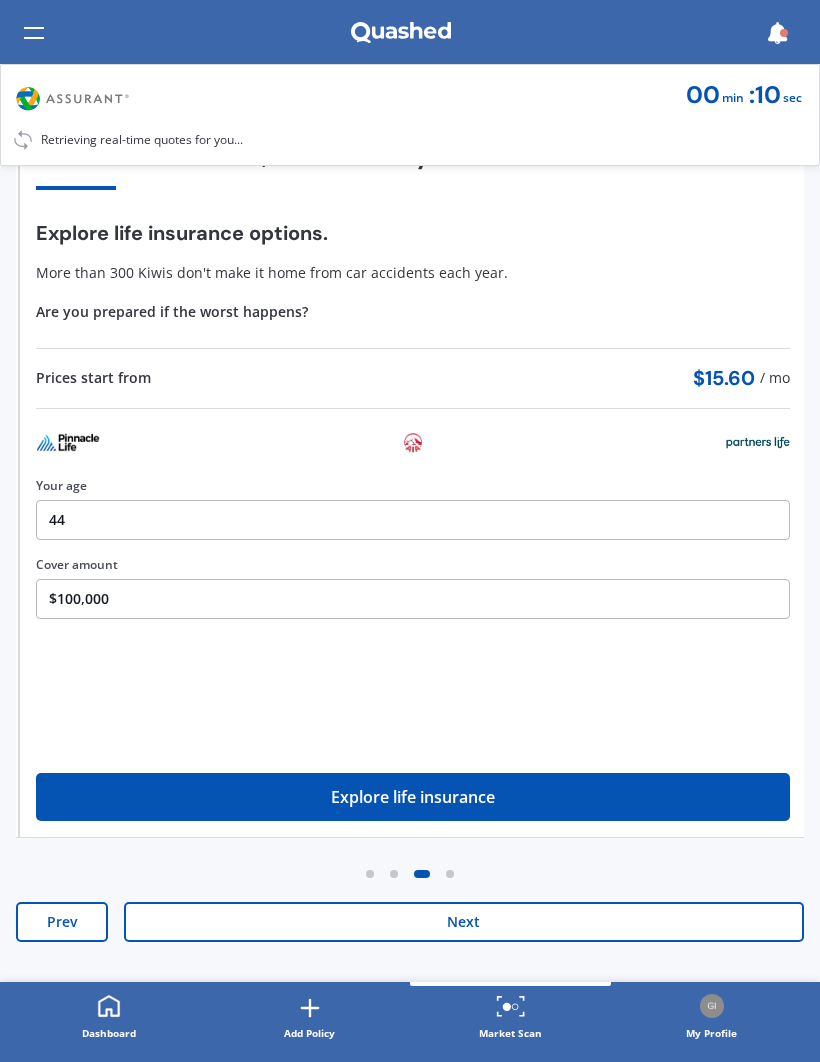 click on "Next" at bounding box center (464, 922) 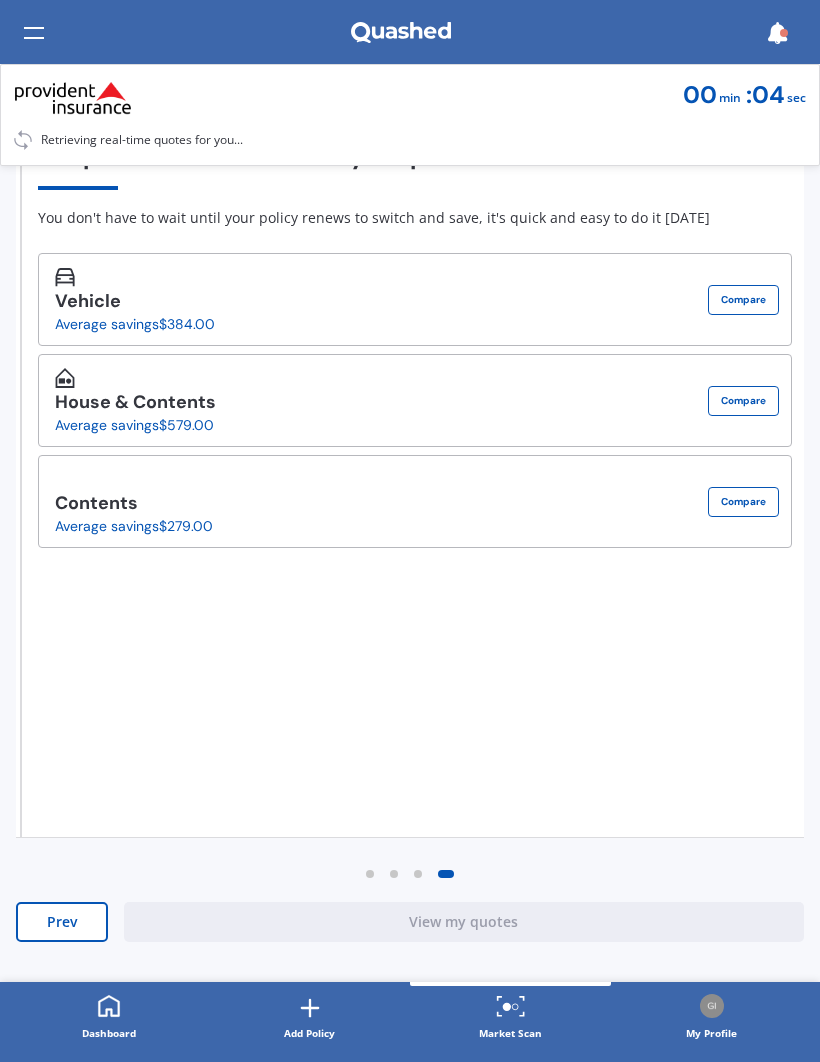 scroll, scrollTop: 170, scrollLeft: 0, axis: vertical 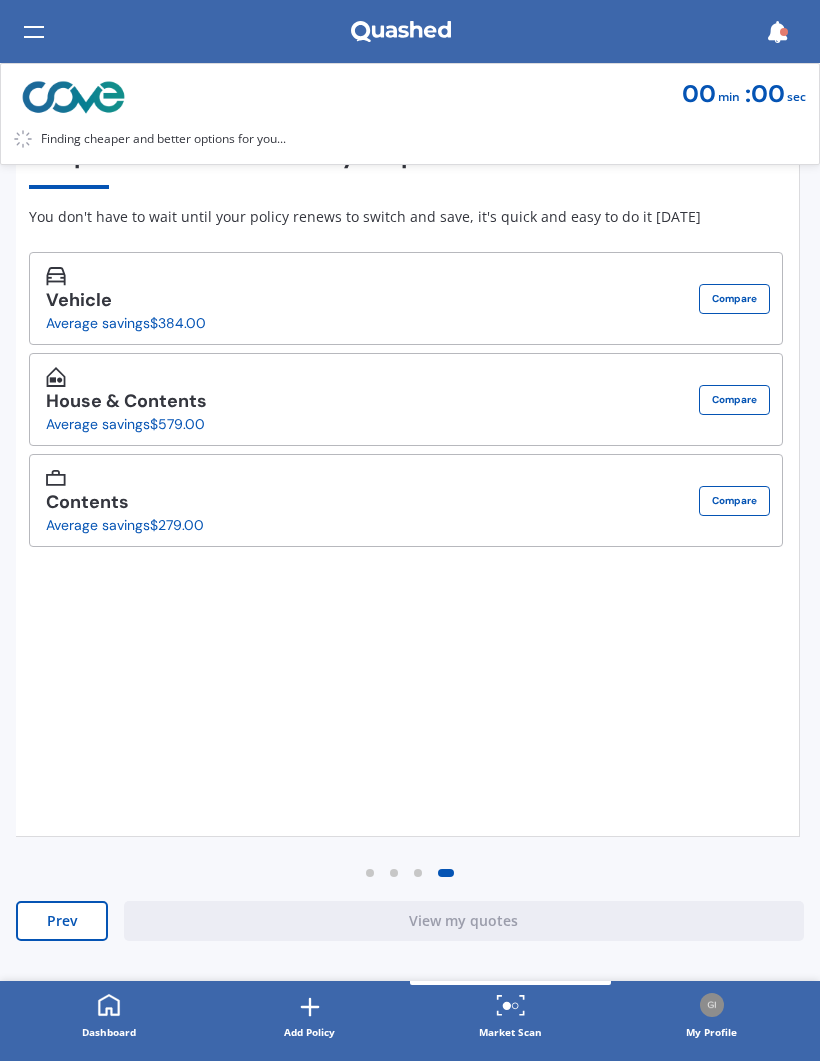 click on "View my quotes" at bounding box center (464, 922) 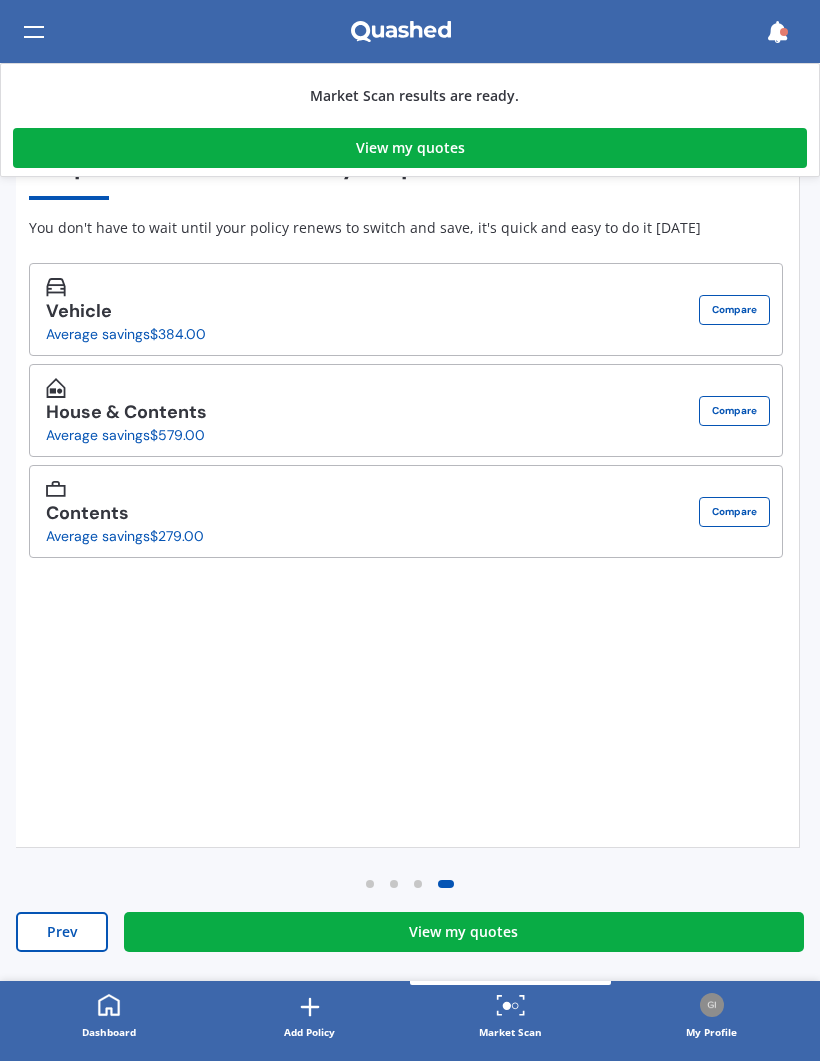 click on "View my quotes" at bounding box center (464, 933) 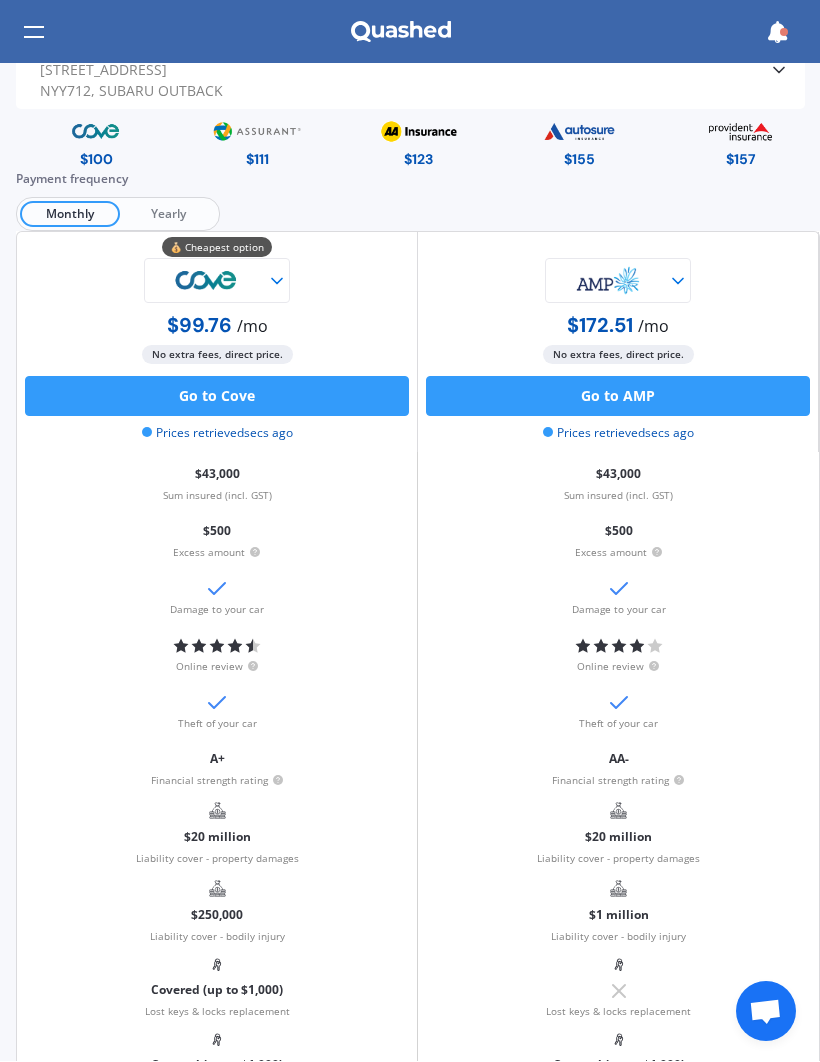 scroll, scrollTop: 75, scrollLeft: 0, axis: vertical 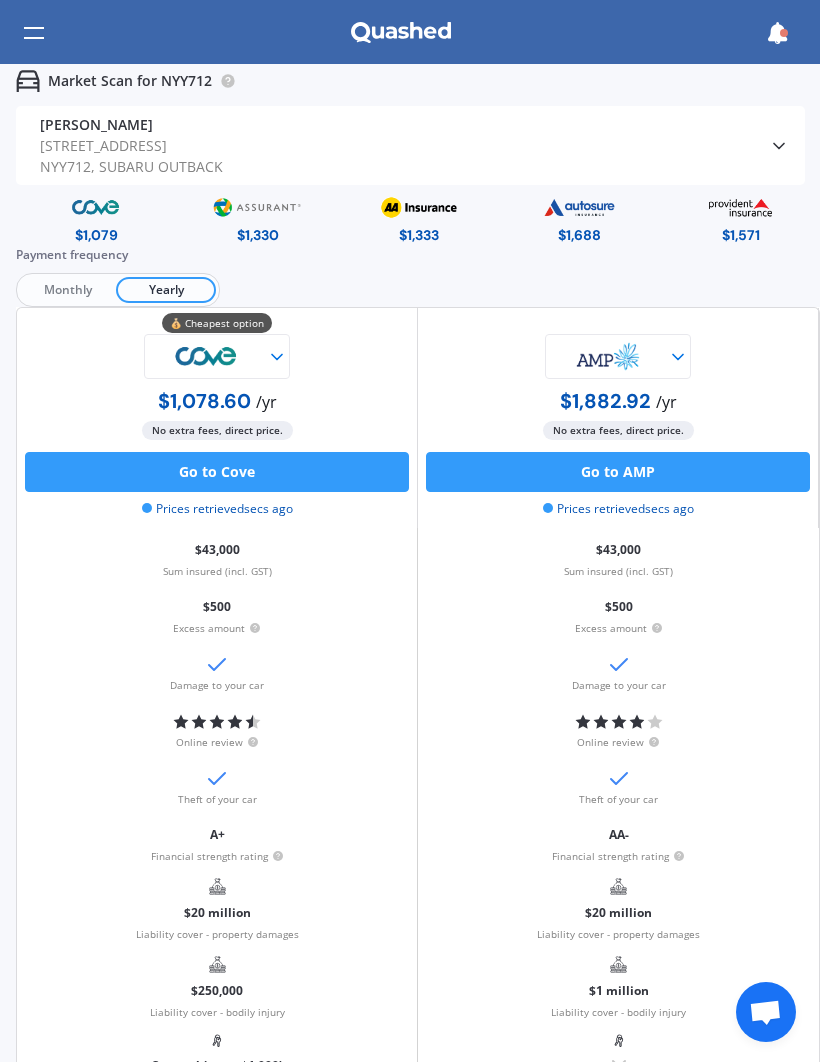 click at bounding box center (608, 356) 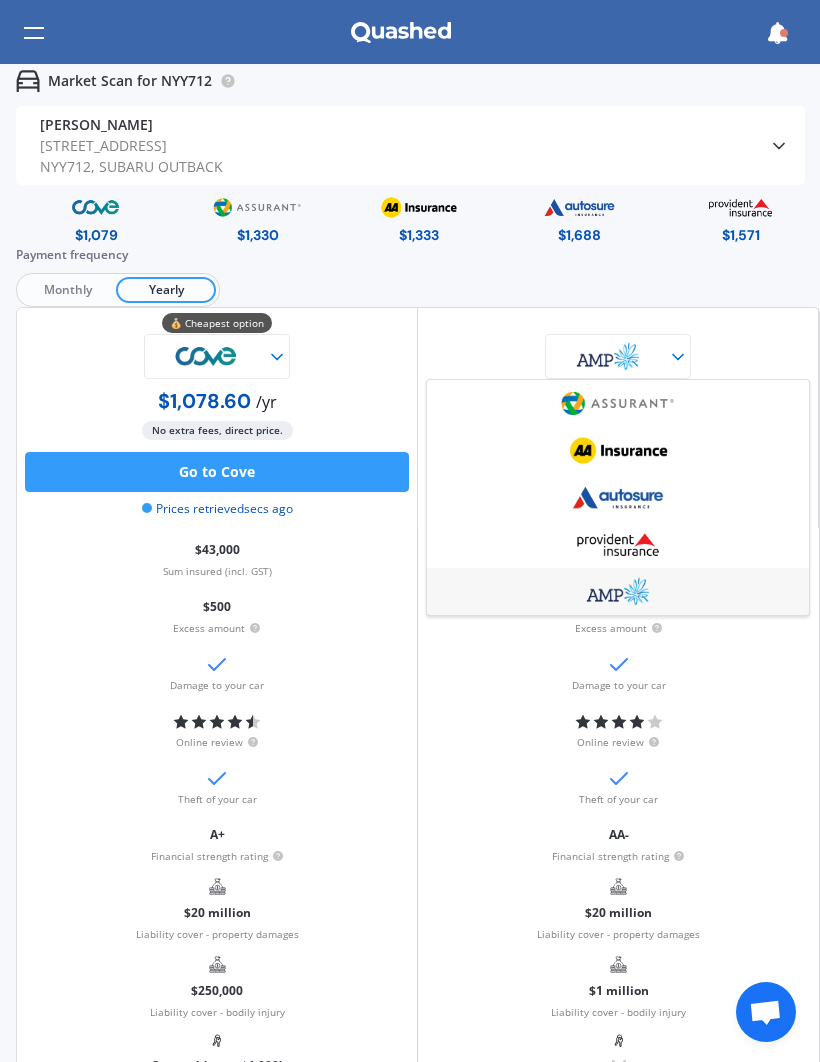 click at bounding box center [618, 403] 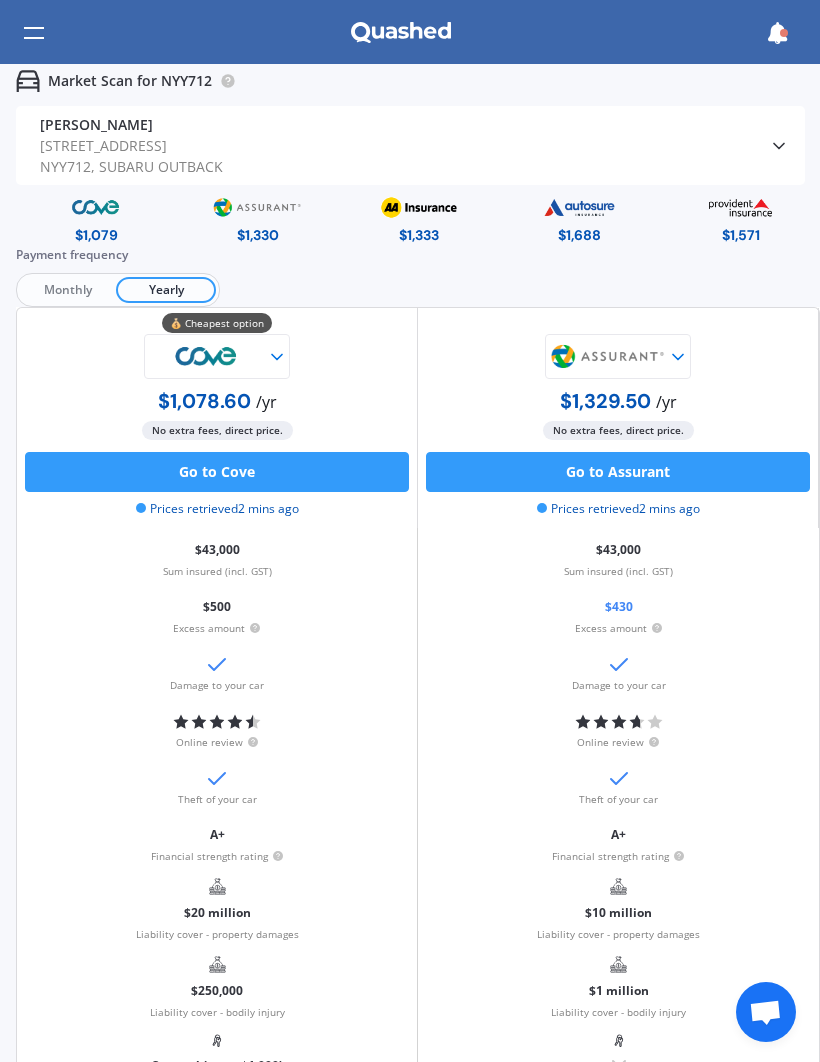 scroll, scrollTop: 0, scrollLeft: 0, axis: both 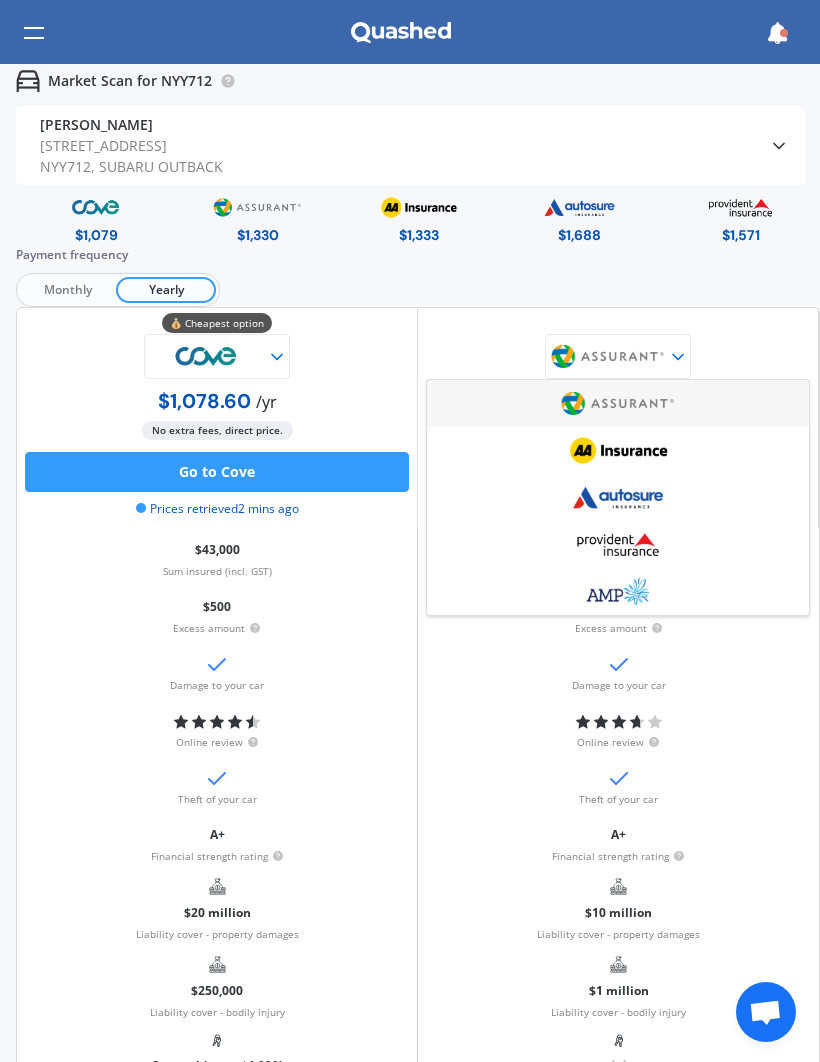 click at bounding box center (618, 450) 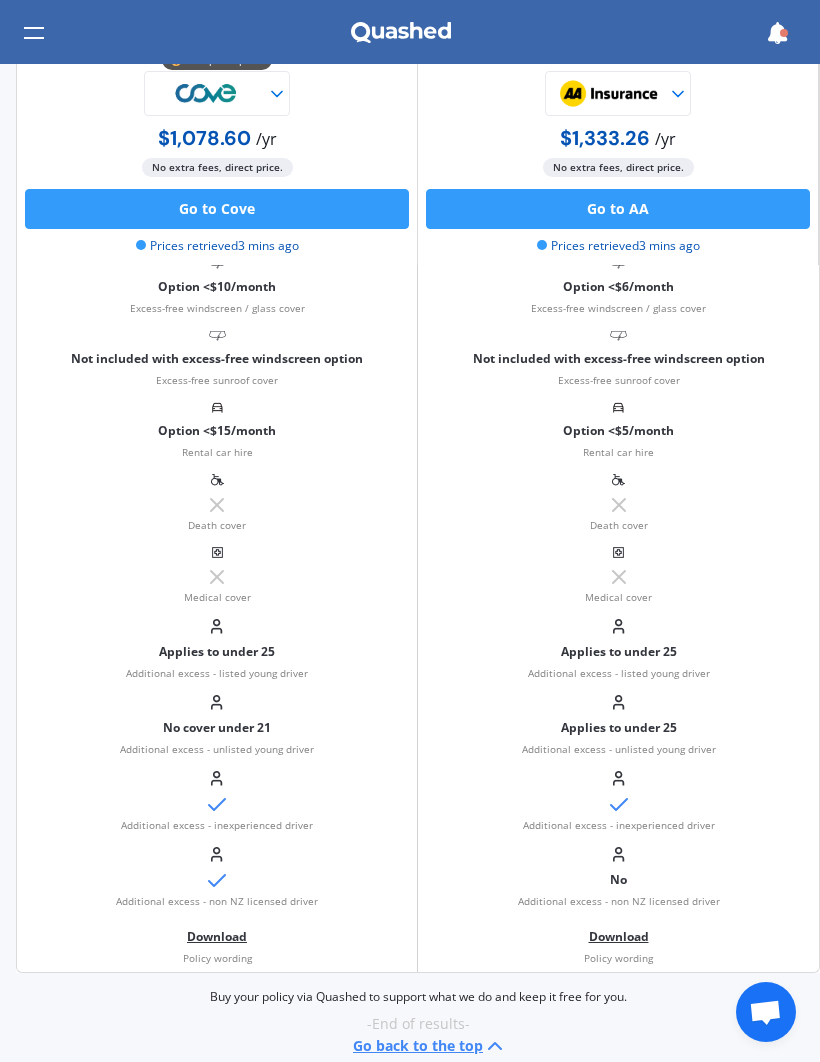 scroll, scrollTop: 1511, scrollLeft: 0, axis: vertical 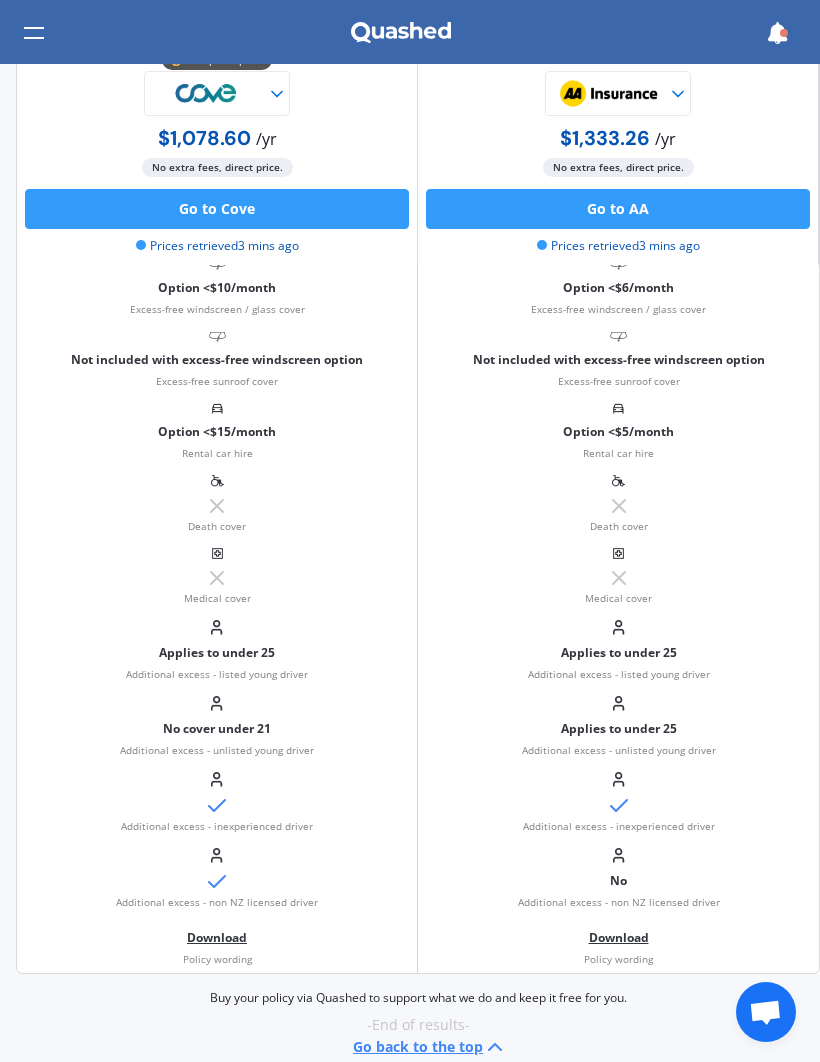 click on "Market Scan for NYY712" at bounding box center [410, 32] 